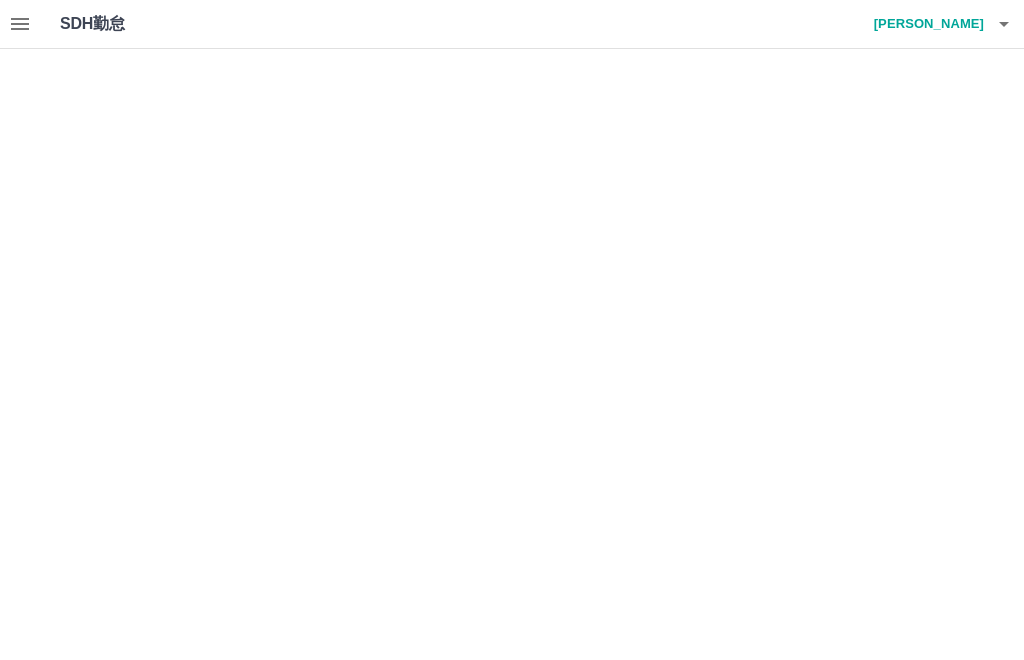 scroll, scrollTop: 0, scrollLeft: 0, axis: both 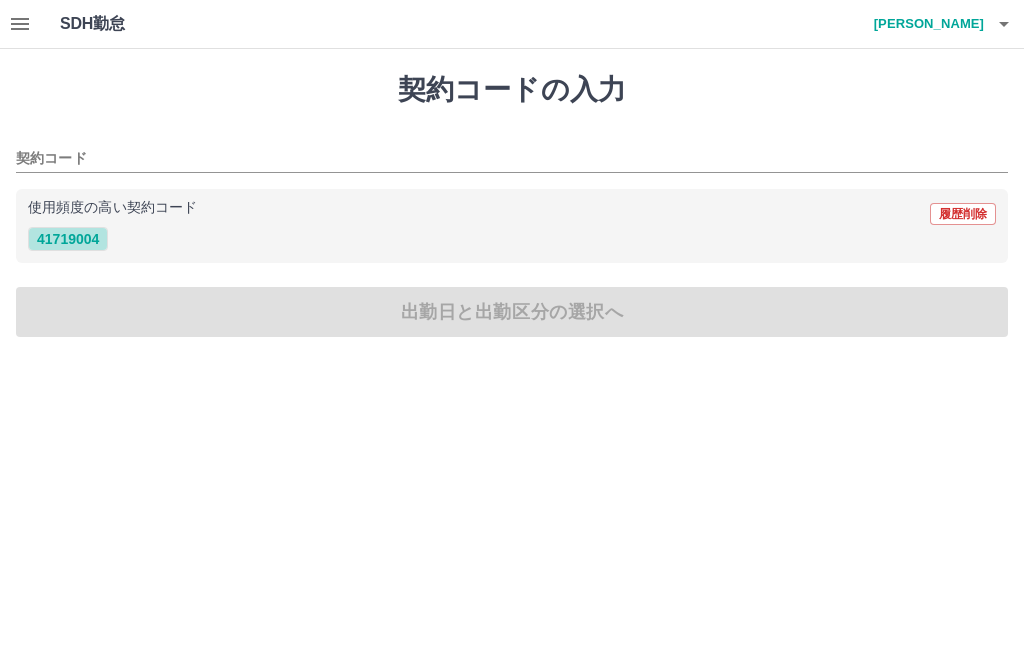 click on "41719004" at bounding box center [68, 239] 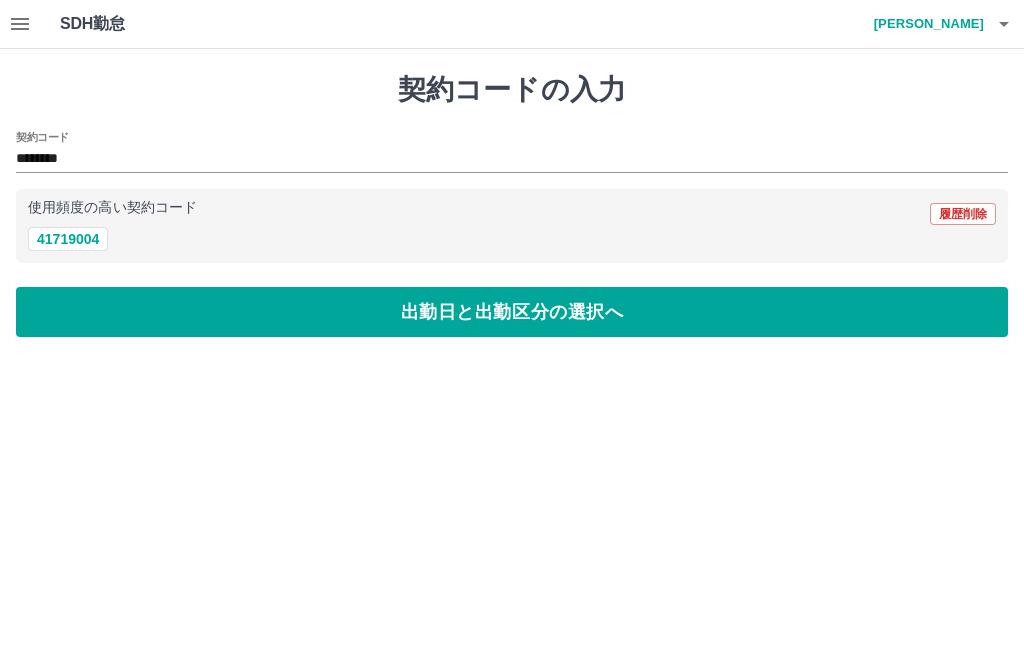 click on "出勤日と出勤区分の選択へ" at bounding box center [512, 312] 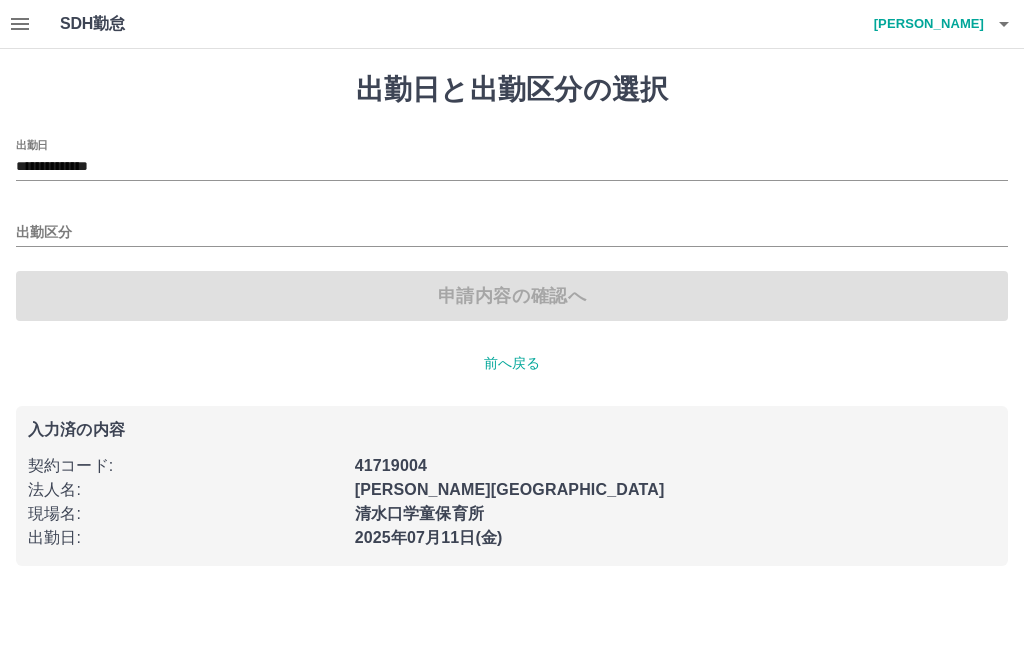click on "出勤区分" at bounding box center (512, 233) 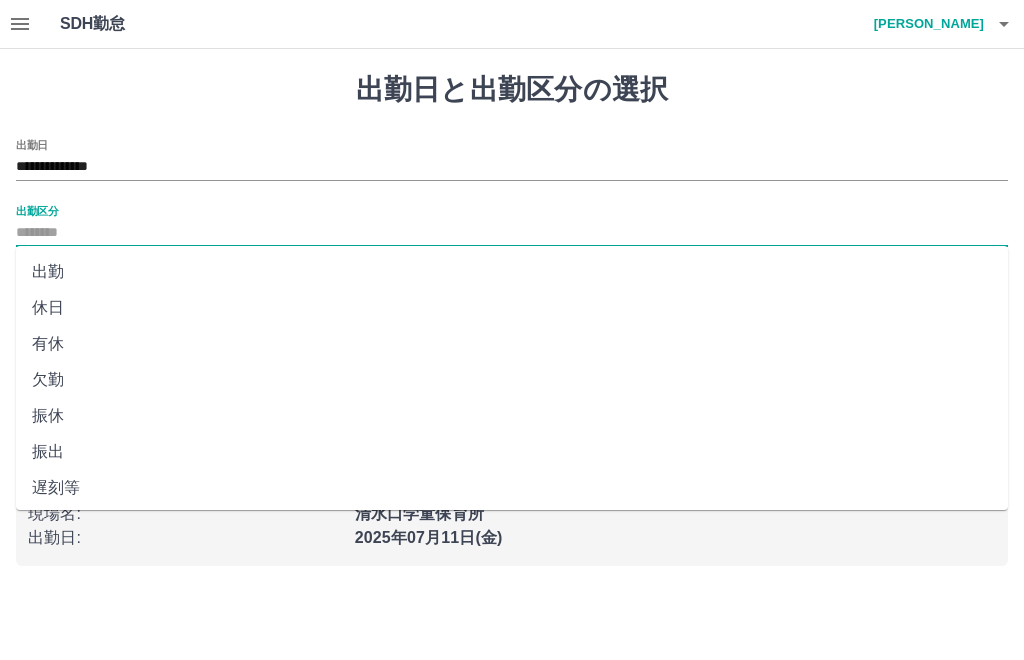 click on "出勤" at bounding box center (512, 272) 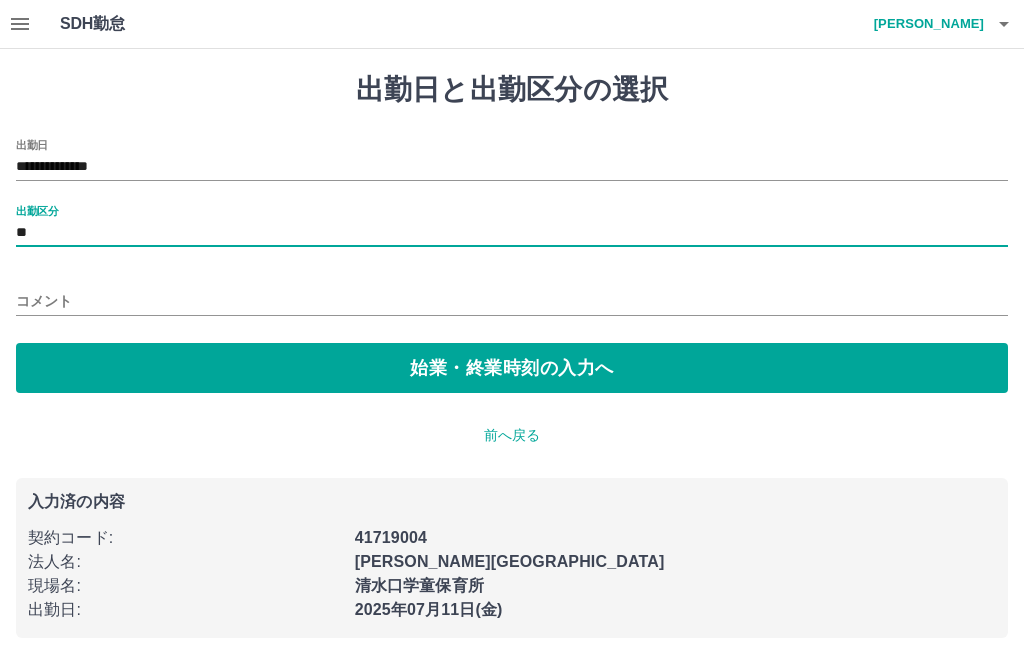 click on "**********" at bounding box center (512, 355) 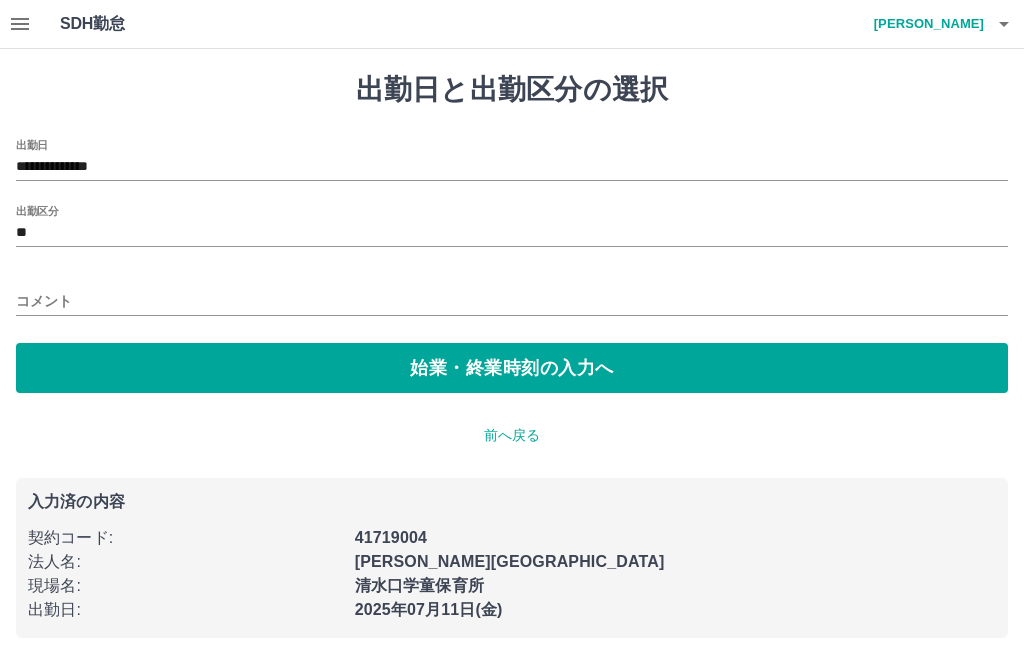 click on "**********" at bounding box center [512, 355] 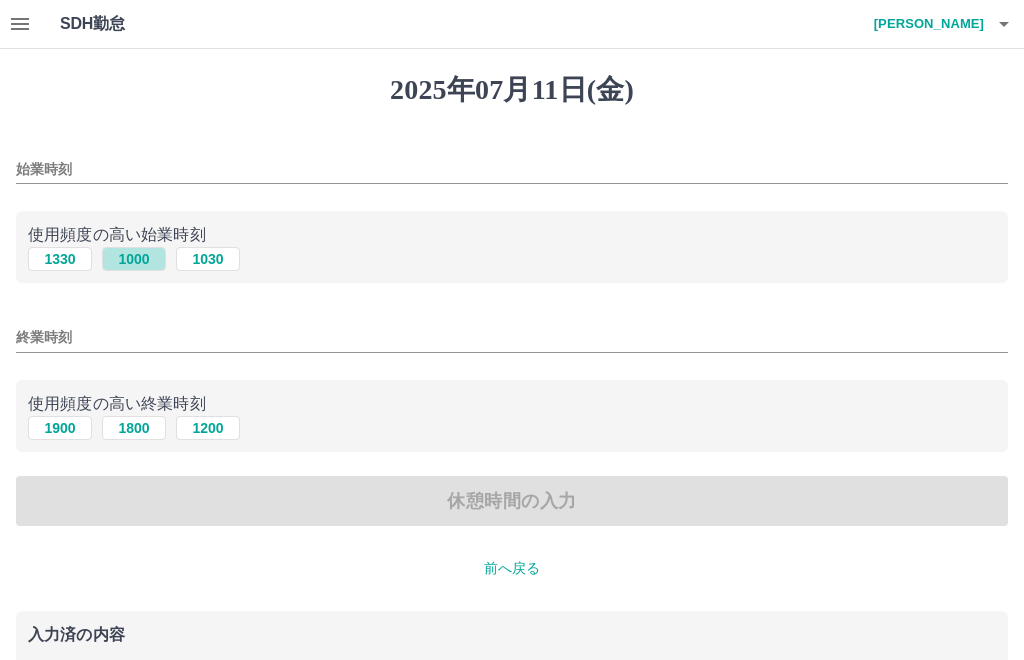 click on "1000" at bounding box center [134, 259] 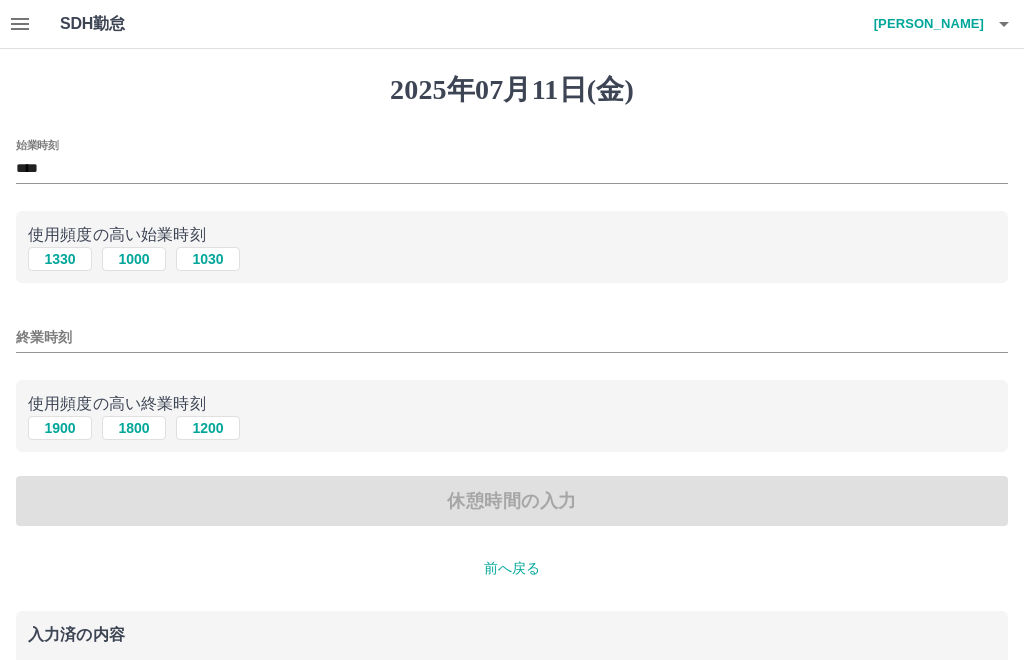 click on "1200" at bounding box center [208, 428] 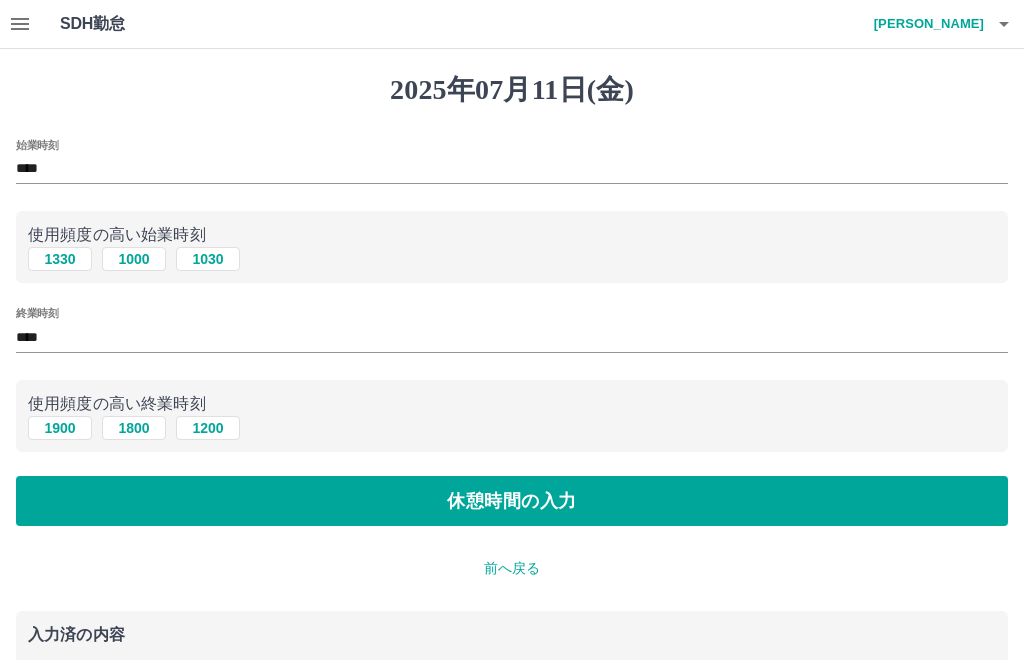 click on "休憩時間の入力" at bounding box center [512, 501] 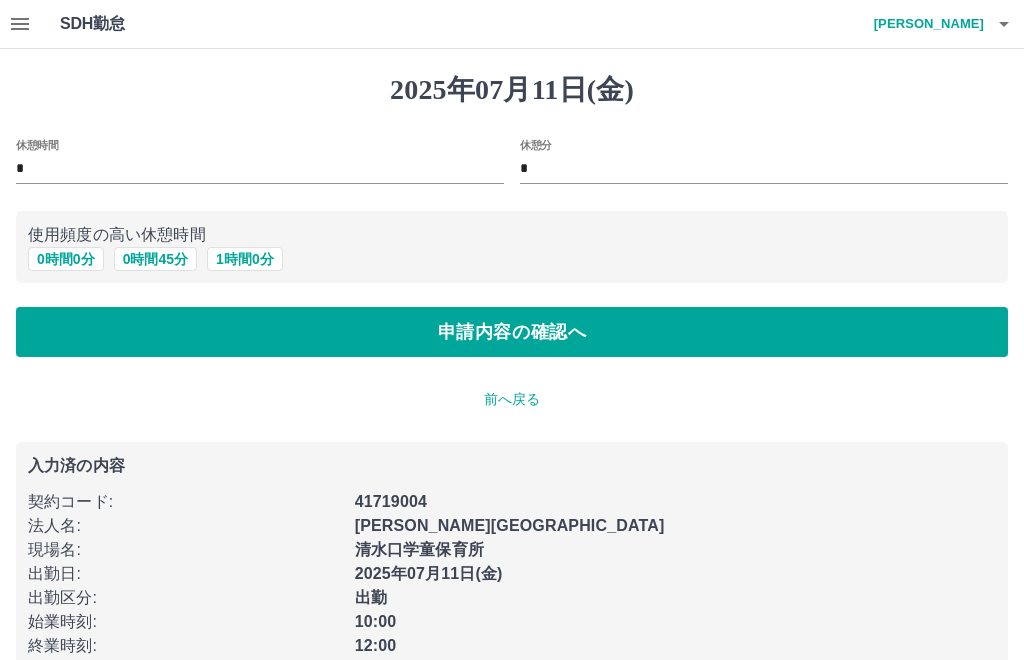 click on "申請内容の確認へ" at bounding box center [512, 332] 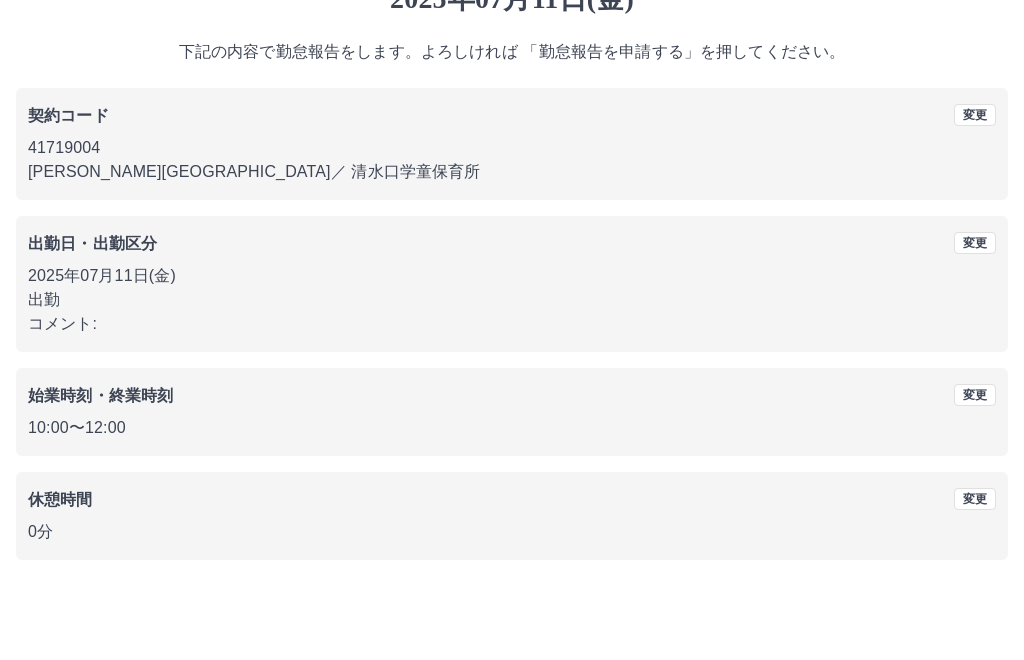 scroll, scrollTop: 21, scrollLeft: 0, axis: vertical 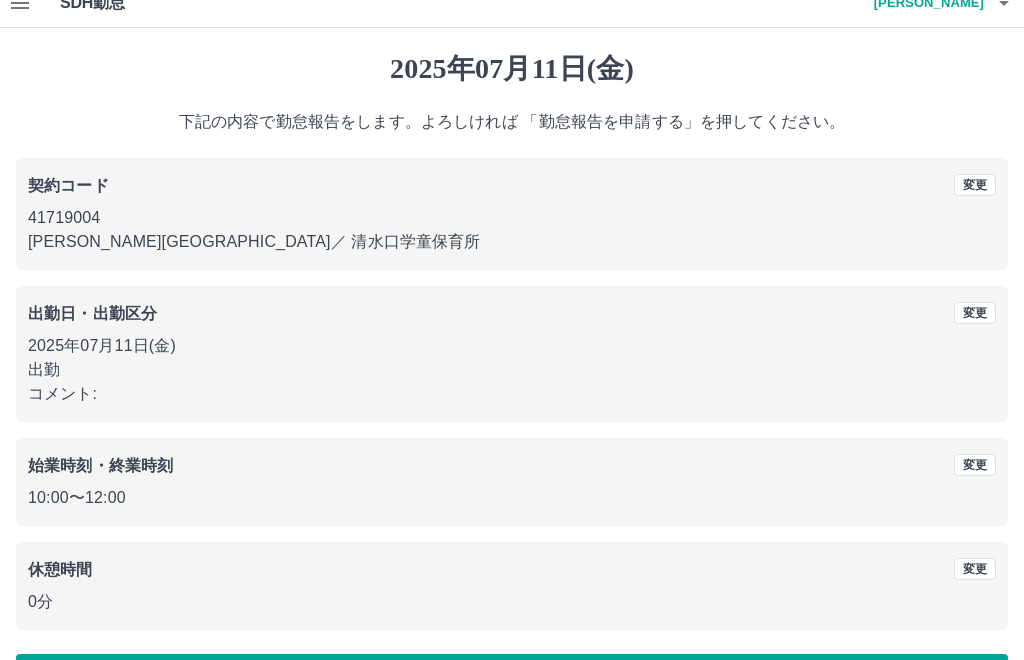 click on "勤怠報告を申請する" at bounding box center [512, 679] 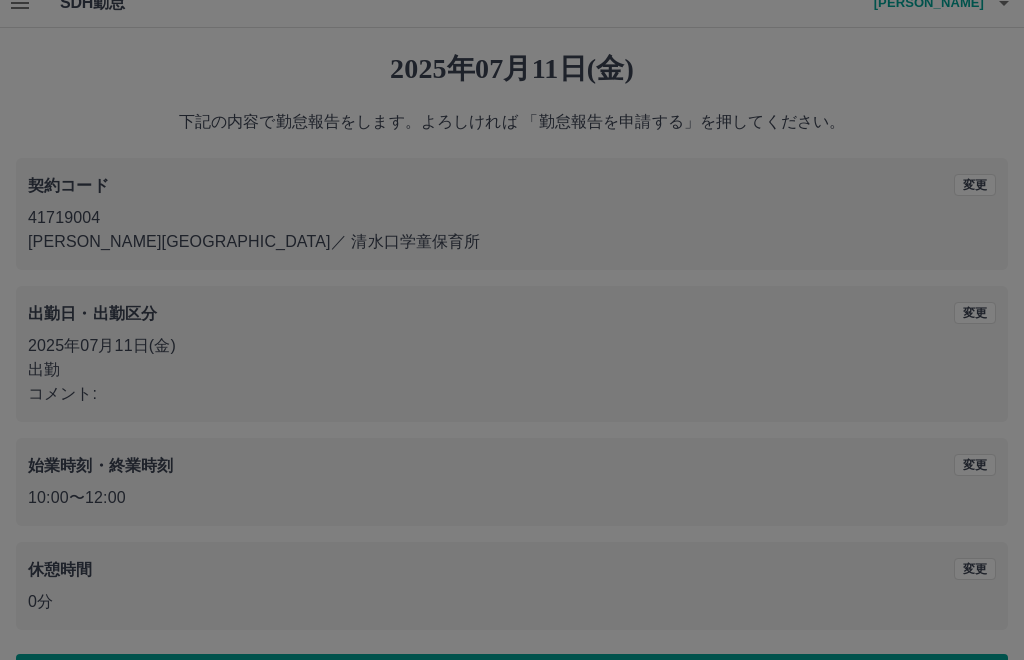 scroll, scrollTop: 0, scrollLeft: 0, axis: both 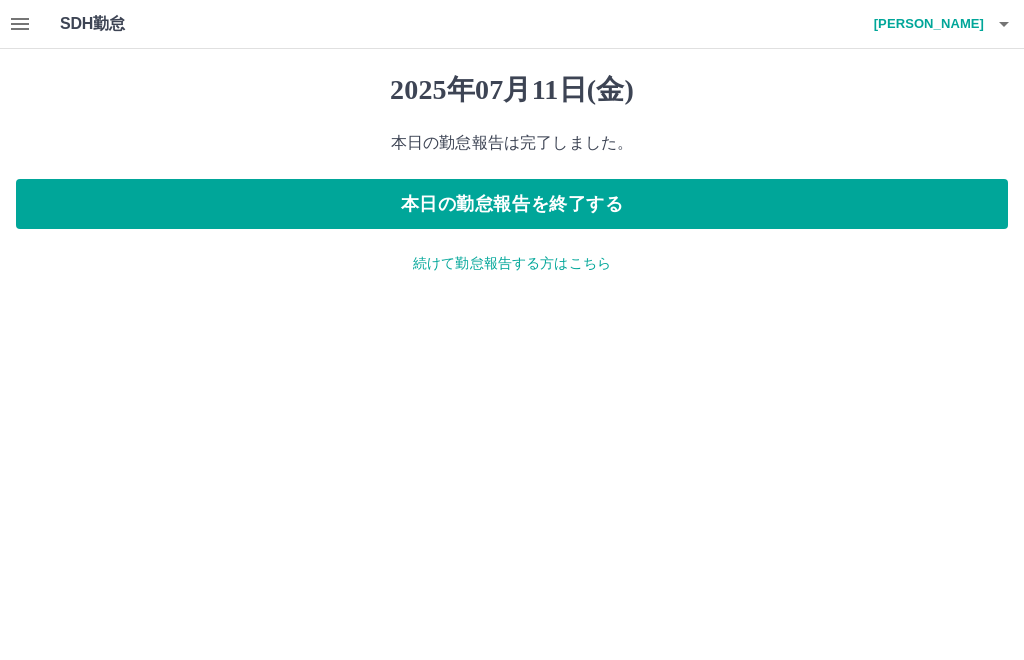 click 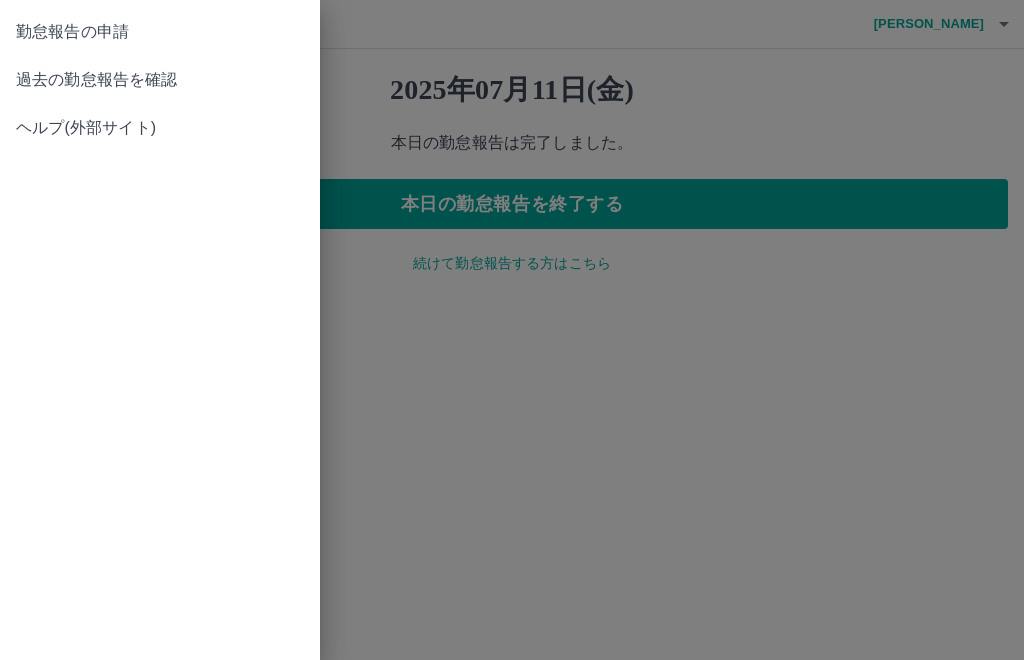 click on "過去の勤怠報告を確認" at bounding box center (160, 80) 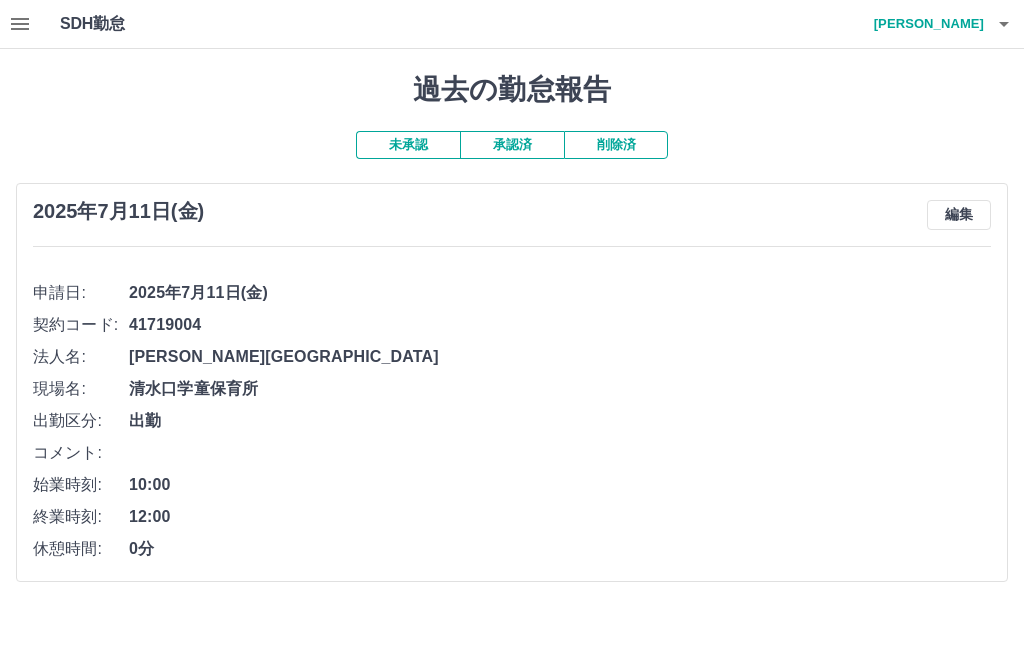 click on "未承認" at bounding box center [408, 145] 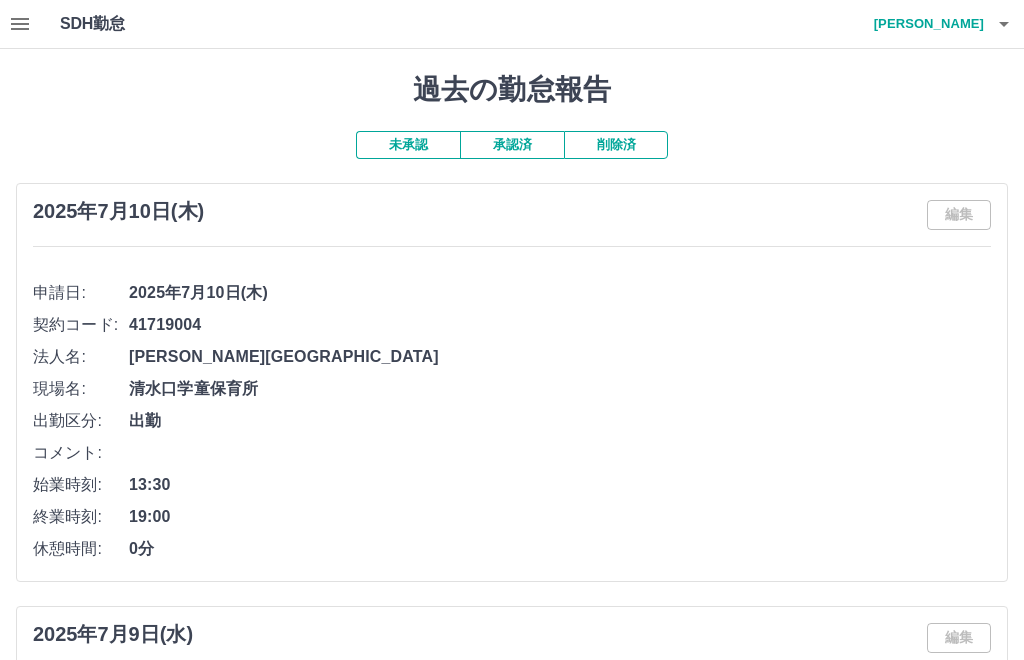 click 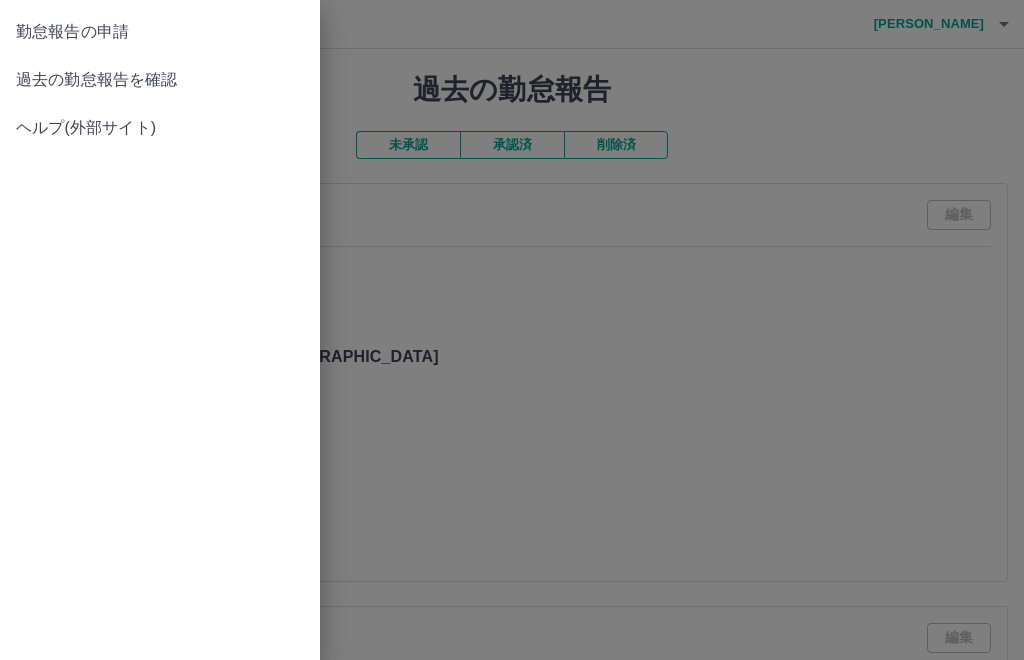 click on "勤怠報告の申請" at bounding box center [160, 32] 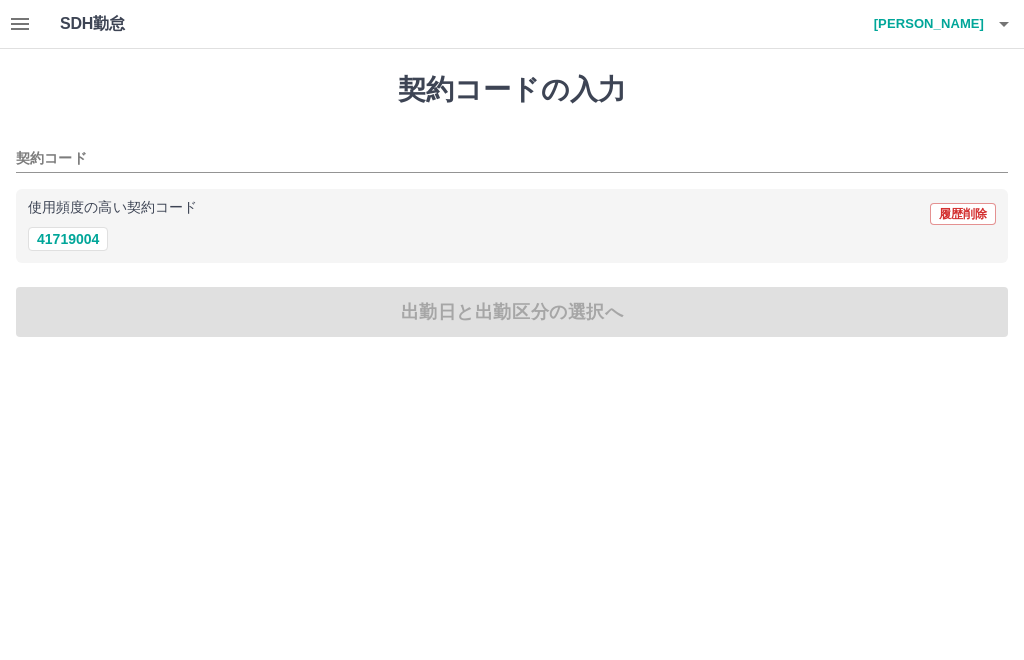 click on "41719004" at bounding box center (68, 239) 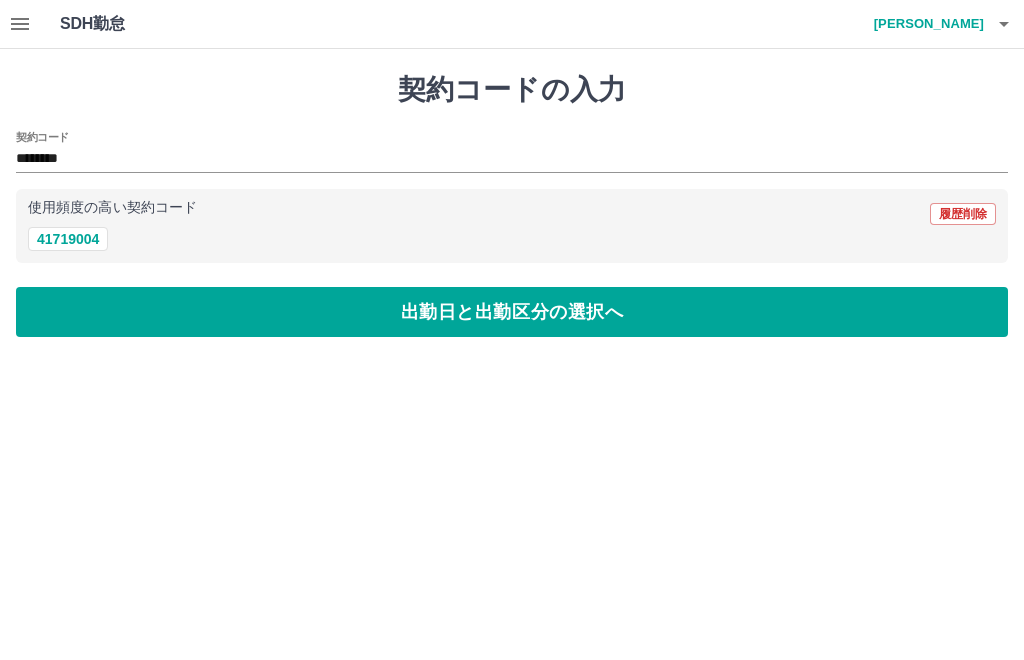 click on "41719004" at bounding box center (68, 239) 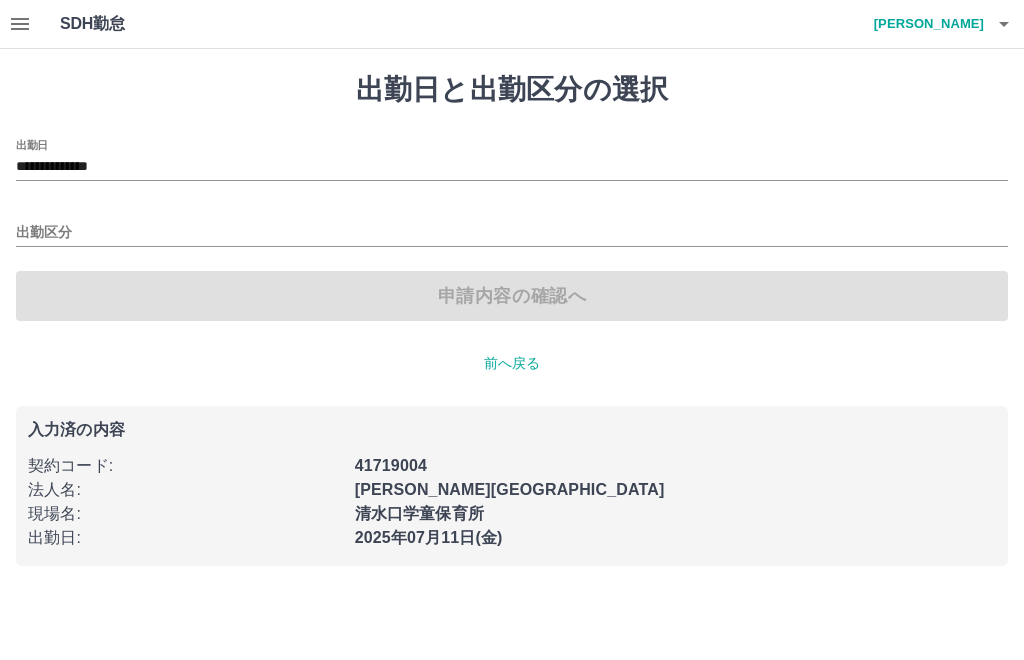 click on "**********" at bounding box center (512, 167) 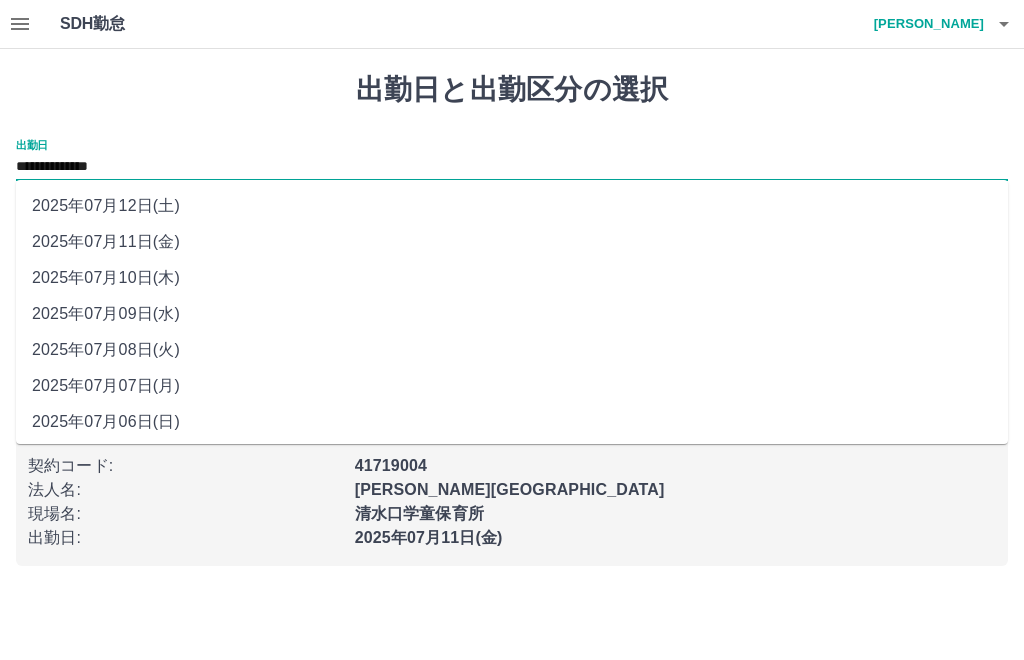 click on "2025年07月12日(土)" at bounding box center [512, 206] 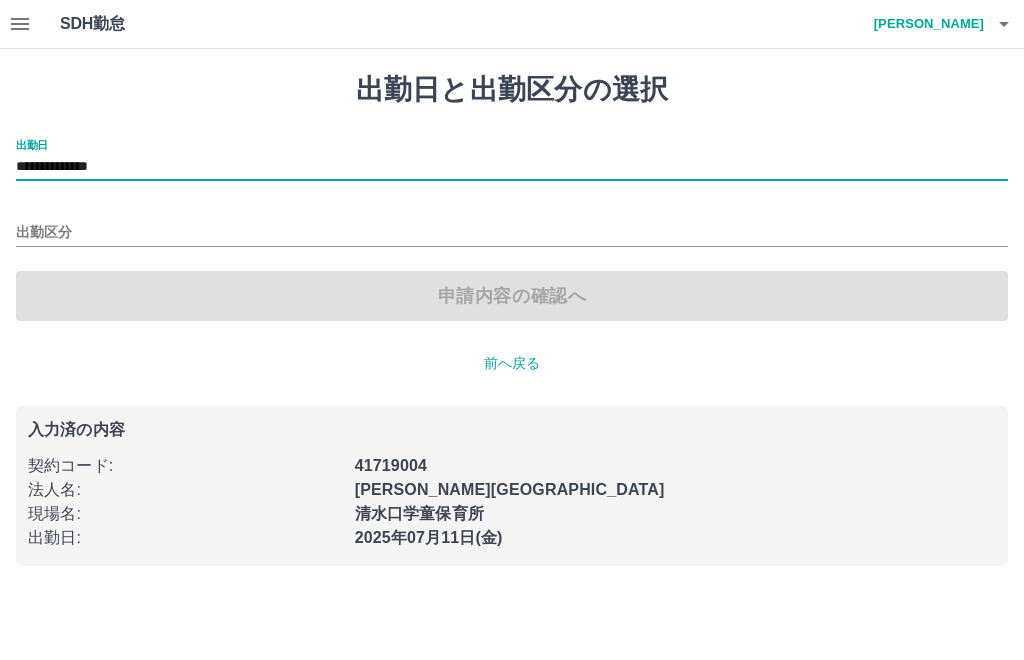 type on "**********" 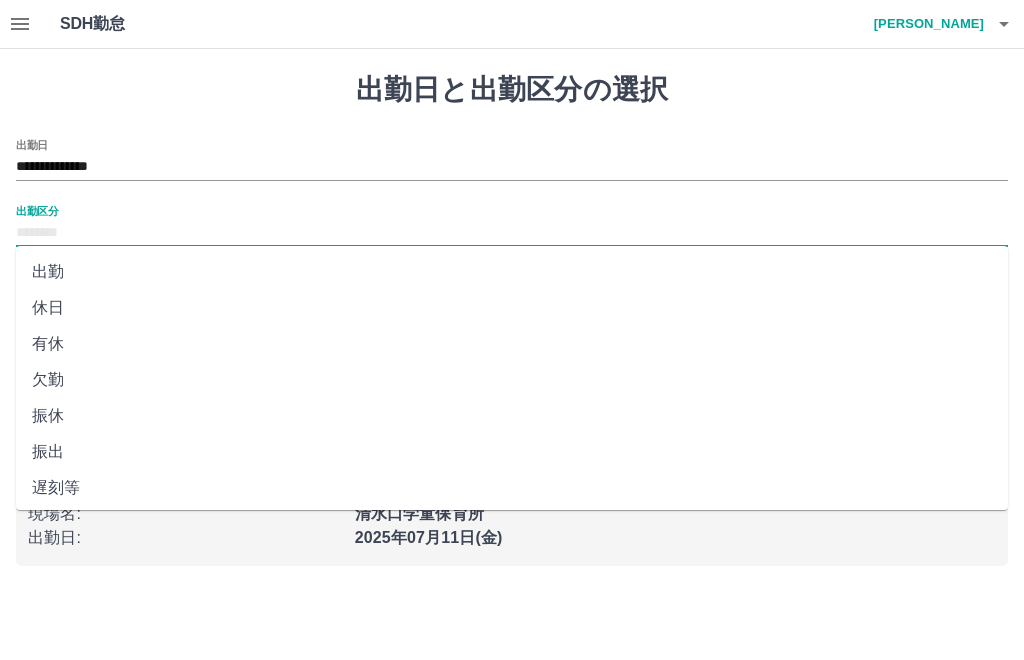 click on "休日" at bounding box center (512, 308) 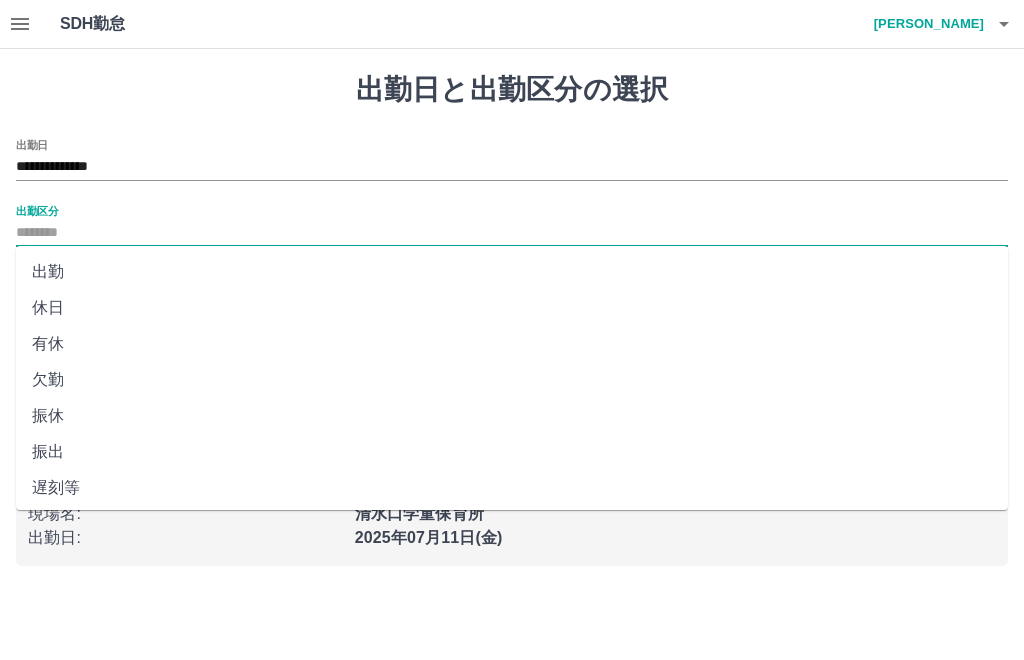 type on "**" 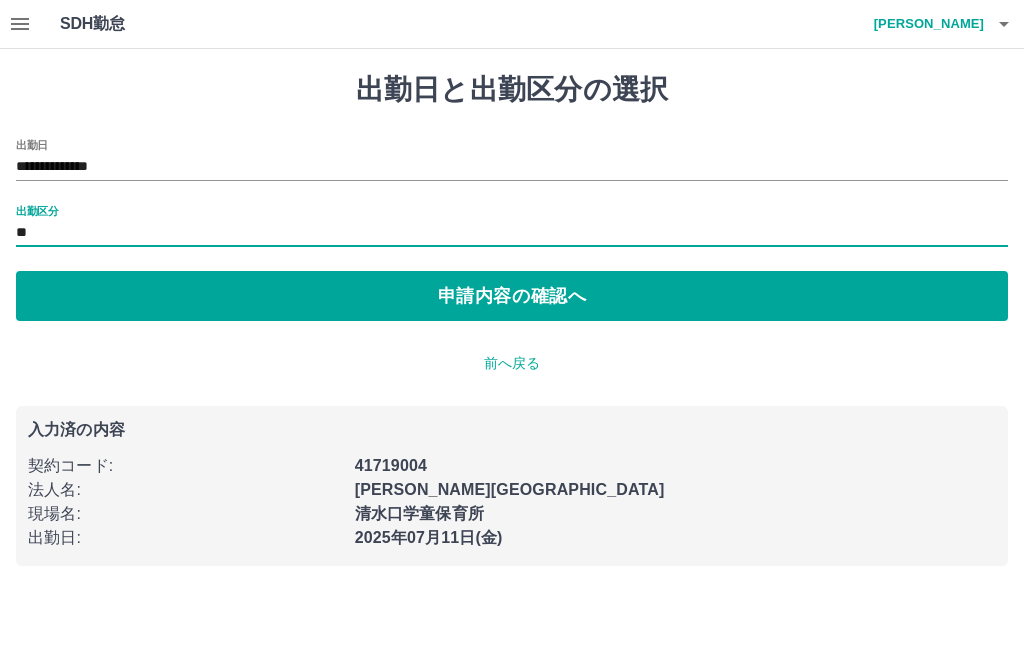 click on "申請内容の確認へ" at bounding box center [512, 296] 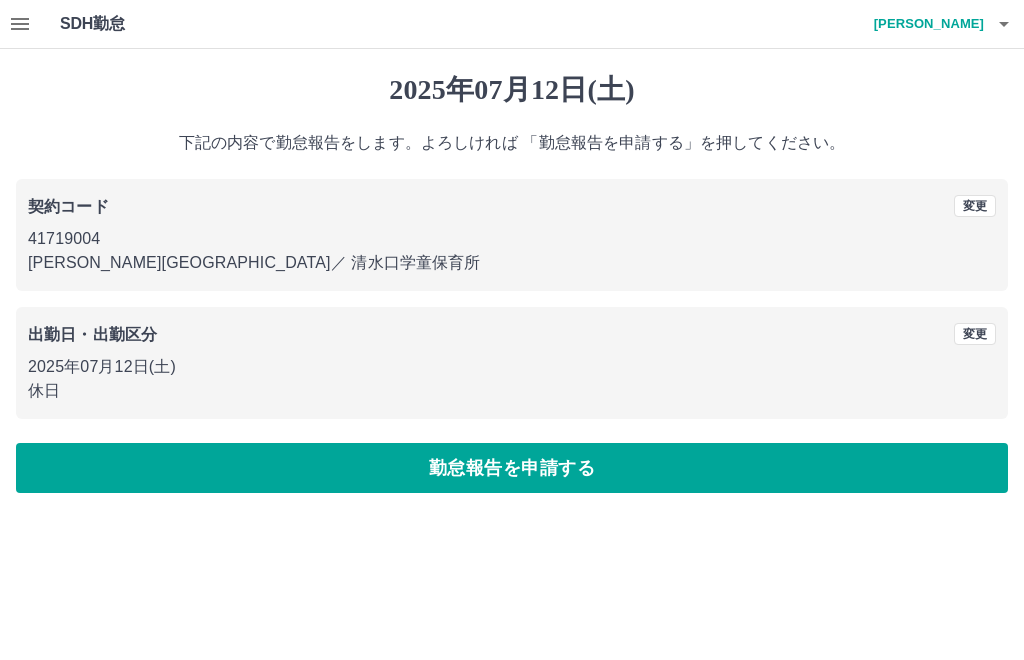 click on "勤怠報告を申請する" at bounding box center (512, 468) 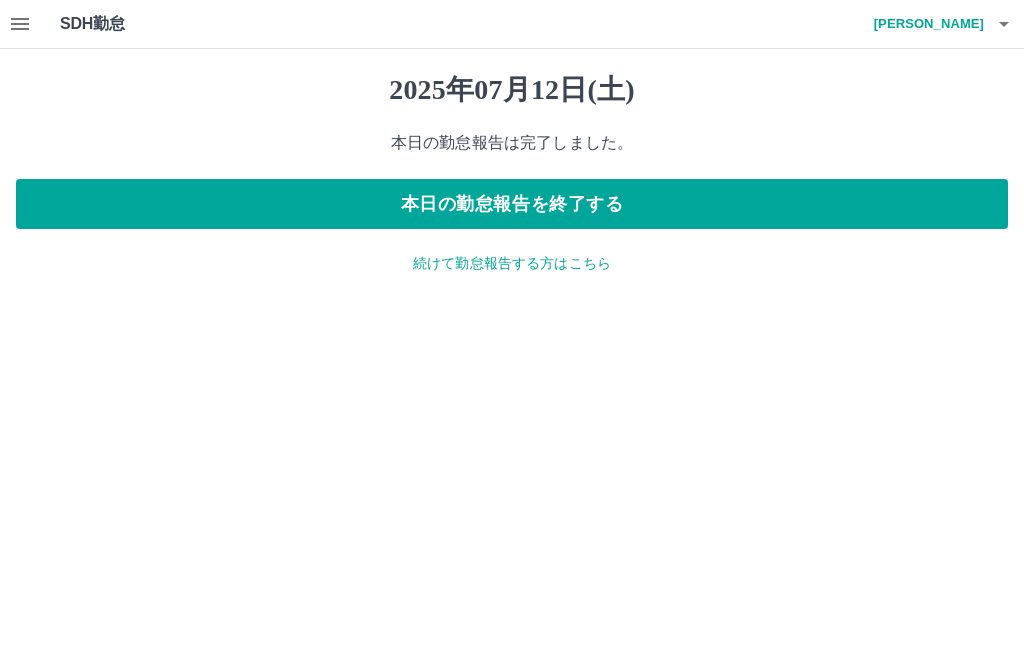 click 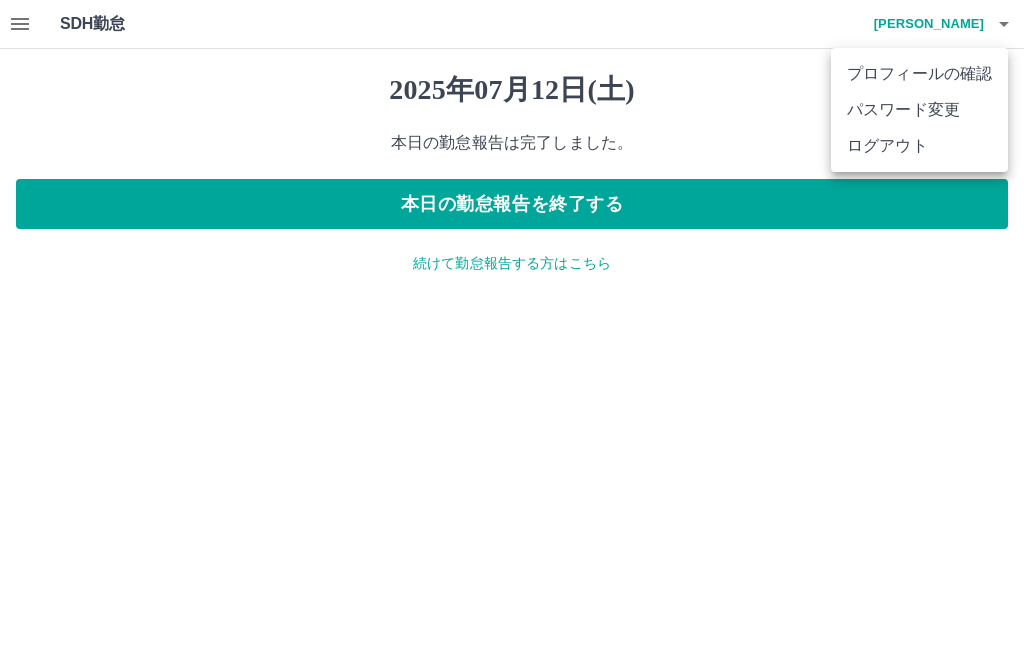 click on "ログアウト" at bounding box center [919, 146] 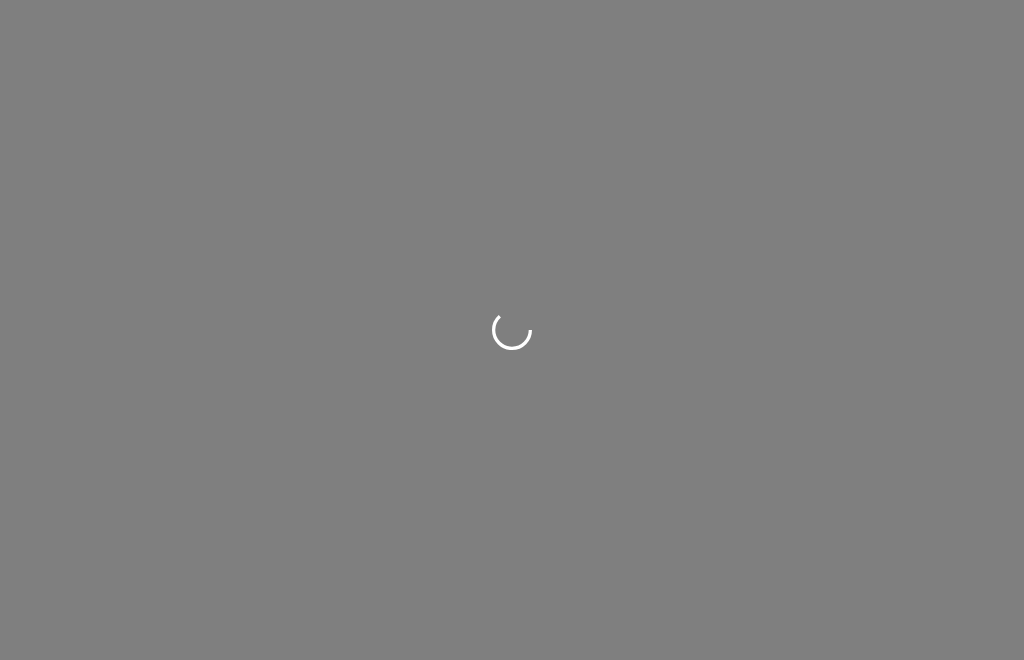 scroll, scrollTop: 0, scrollLeft: 0, axis: both 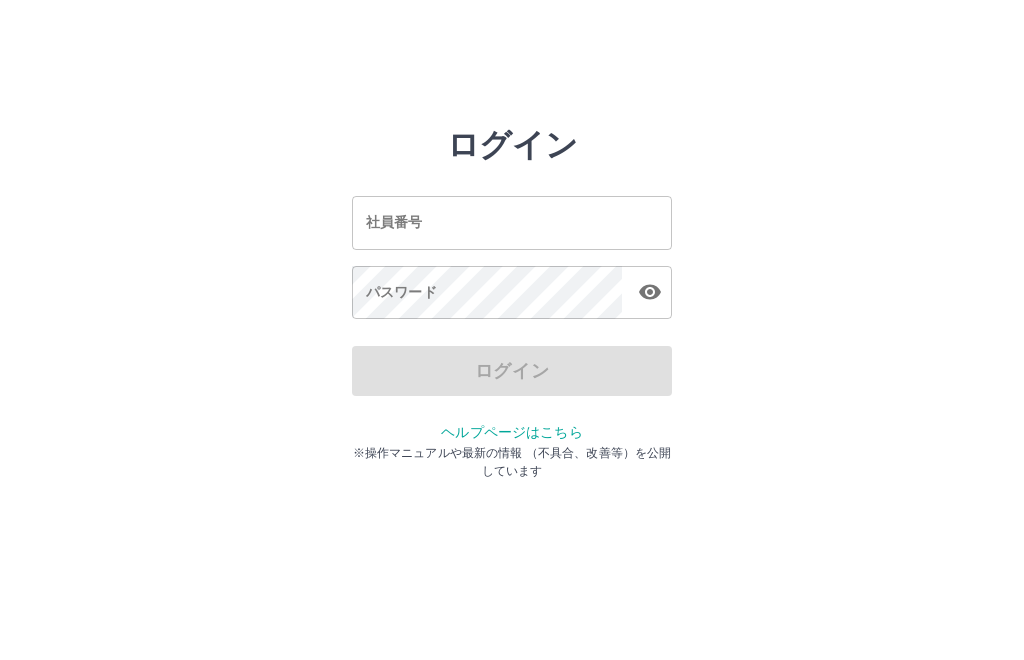 click on "社員番号" at bounding box center (512, 222) 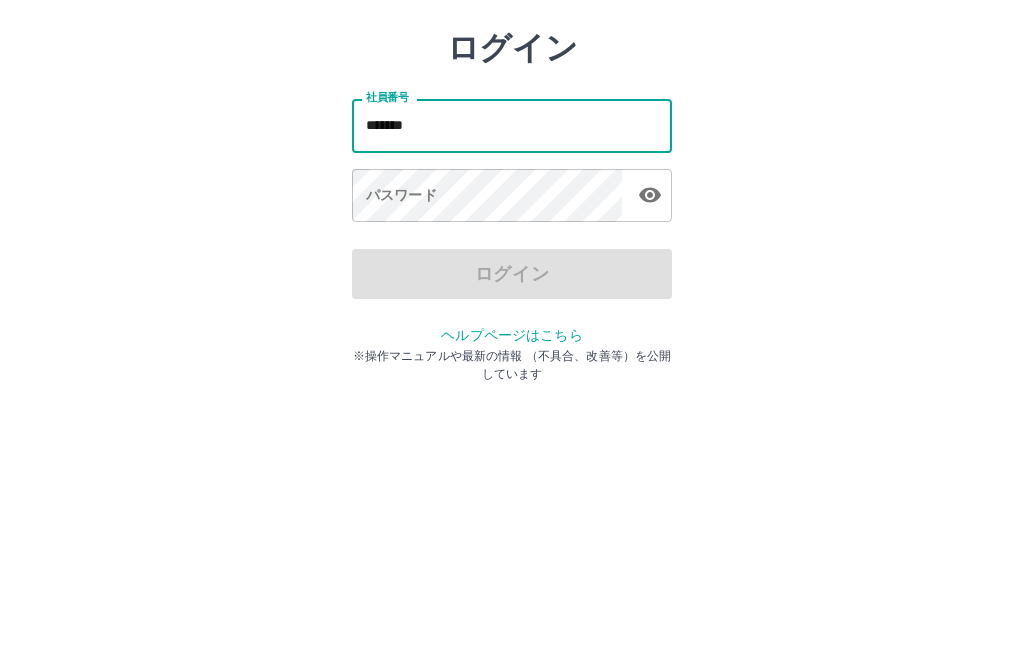 type on "*******" 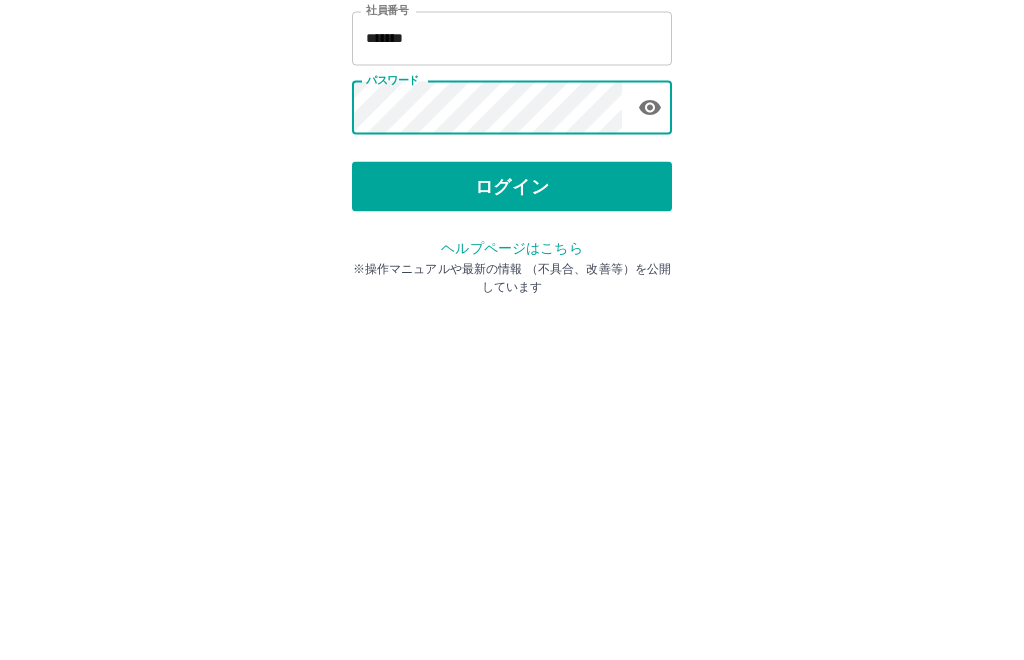 click on "ログイン" at bounding box center (512, 371) 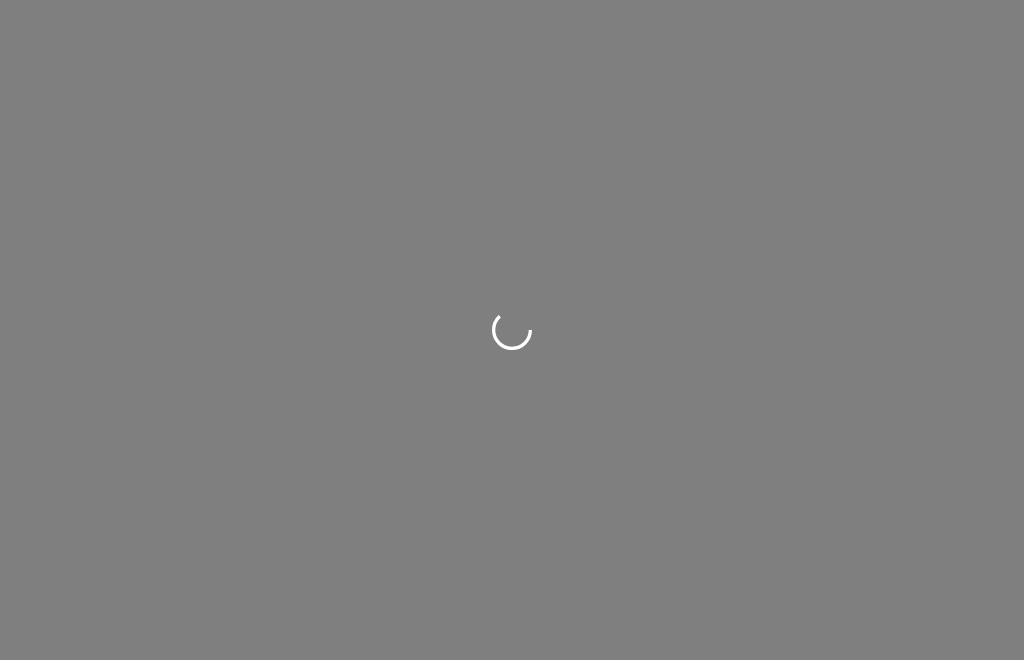 scroll, scrollTop: 0, scrollLeft: 0, axis: both 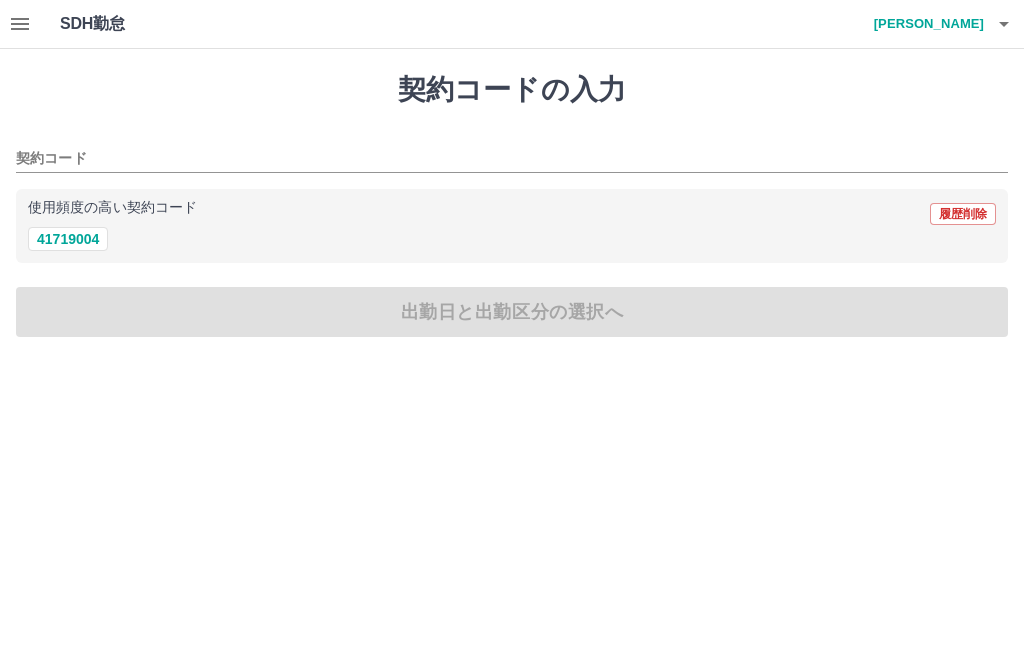 click on "41719004" at bounding box center (68, 239) 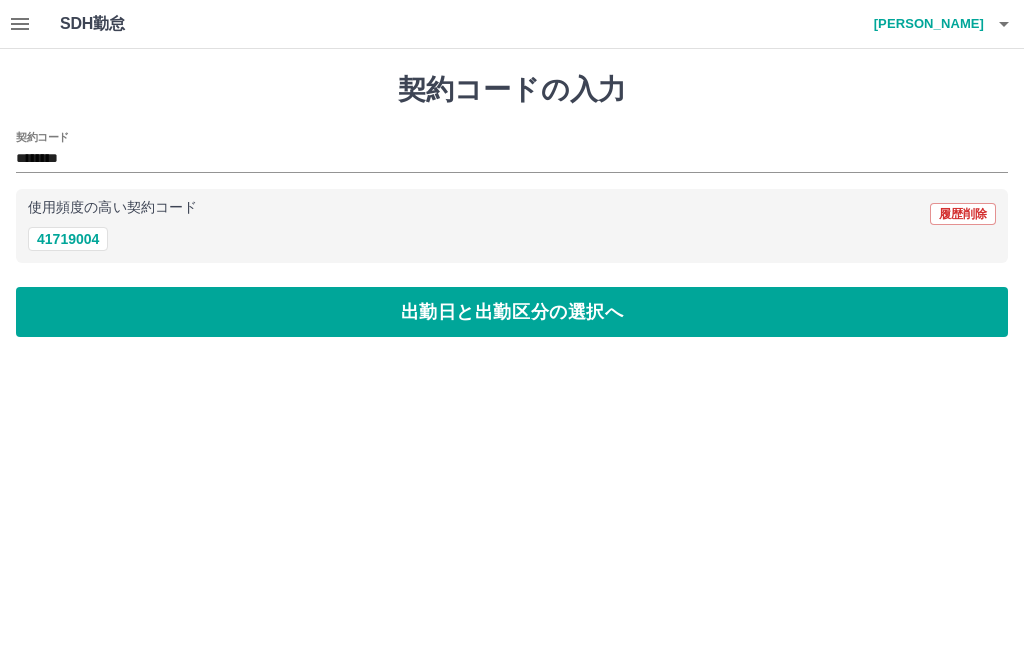 click on "出勤日と出勤区分の選択へ" at bounding box center [512, 312] 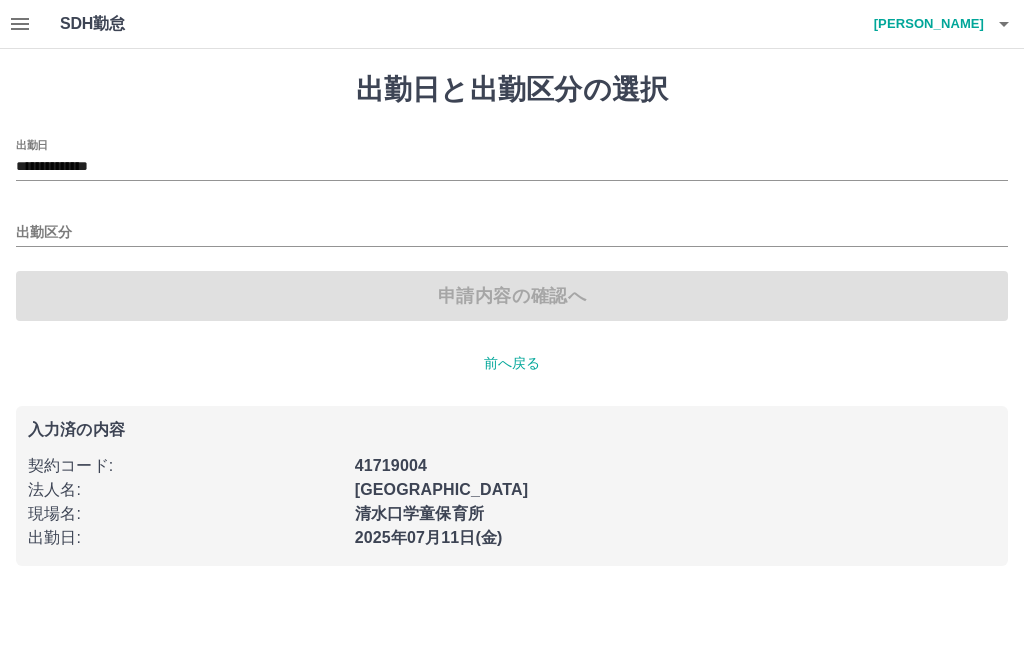 click on "**********" at bounding box center [512, 167] 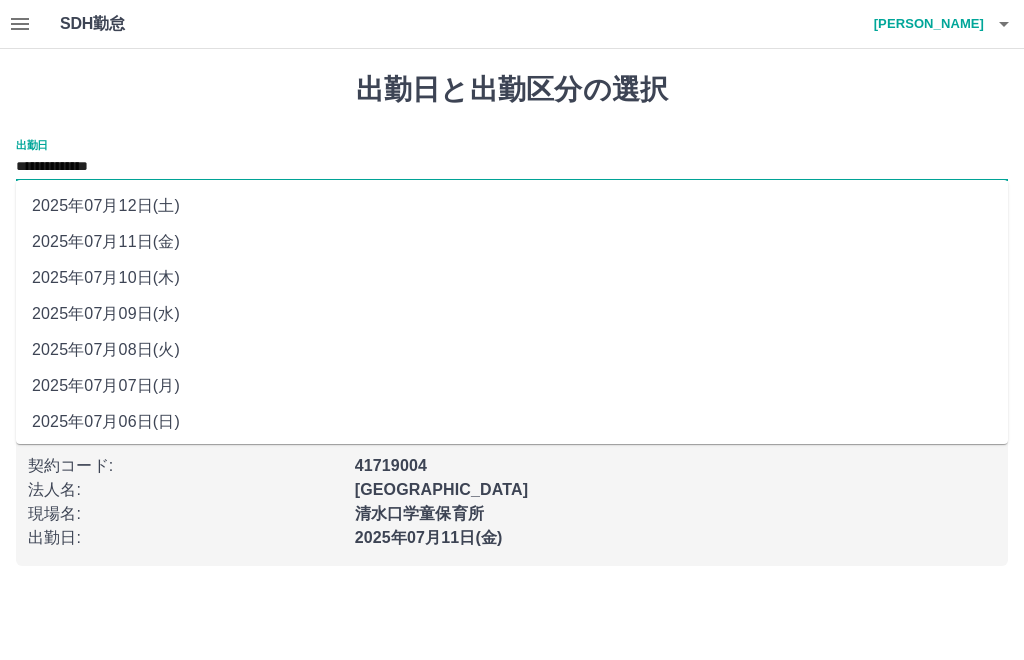 click on "2025年07月12日(土)" at bounding box center [512, 206] 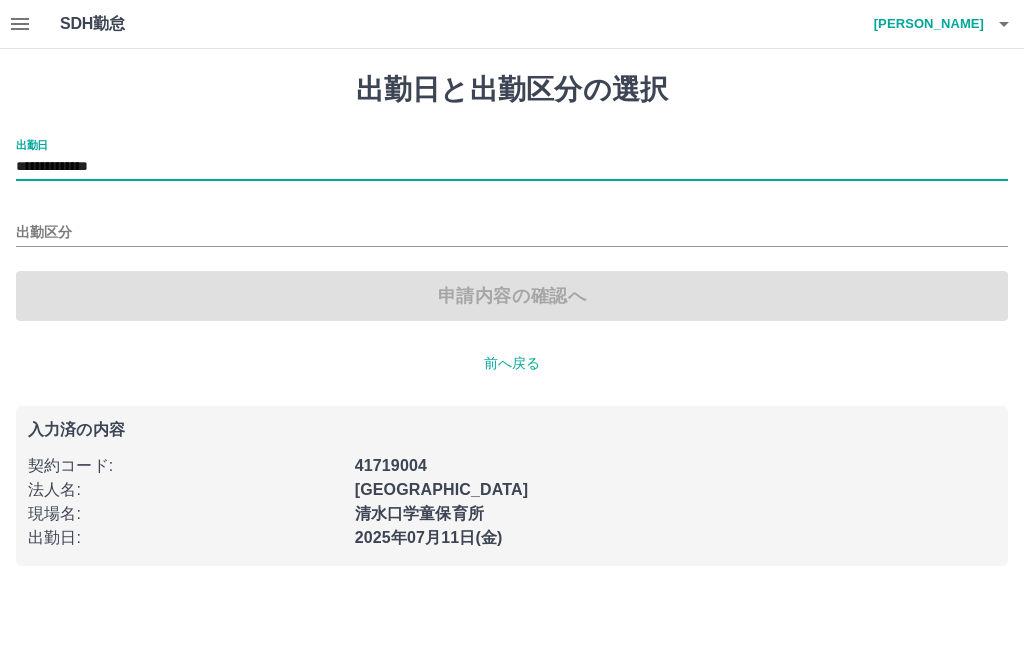 click on "出勤区分" at bounding box center [512, 233] 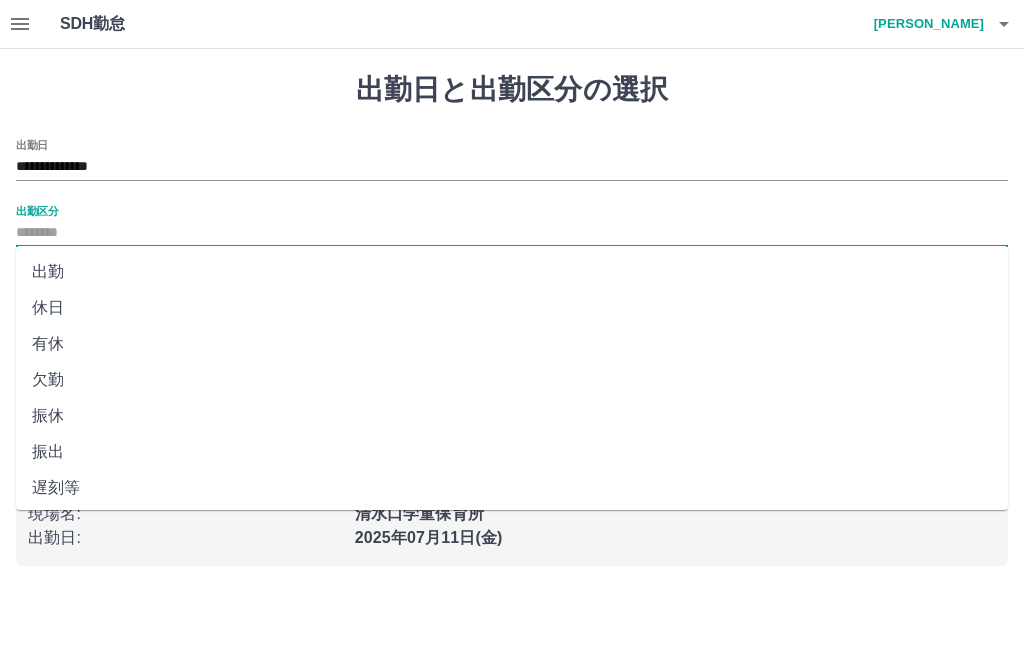 click on "休日" at bounding box center [512, 308] 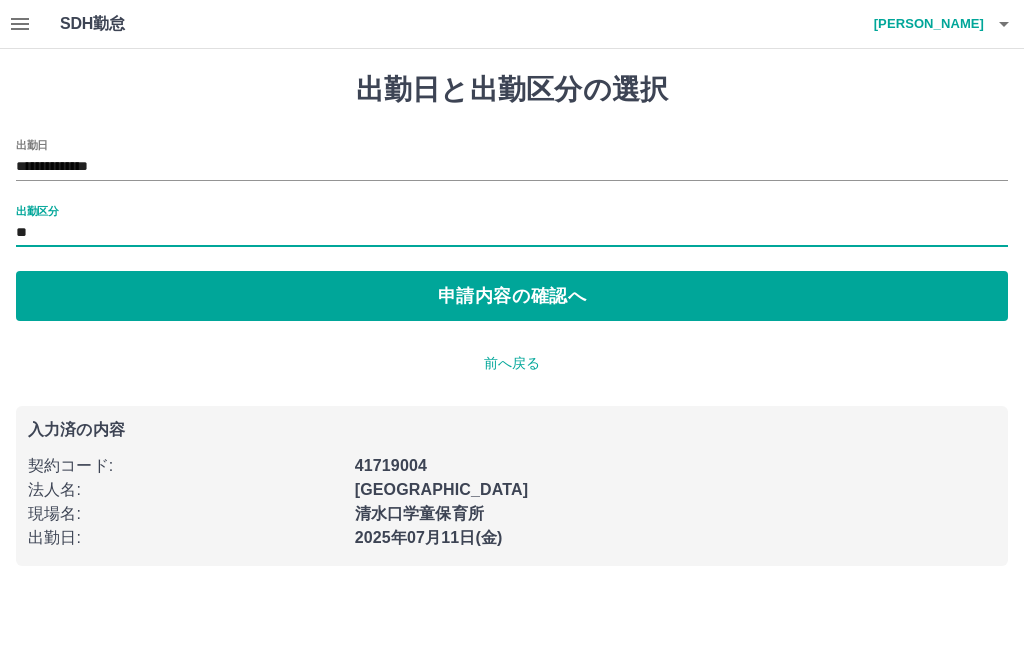 click on "申請内容の確認へ" at bounding box center (512, 296) 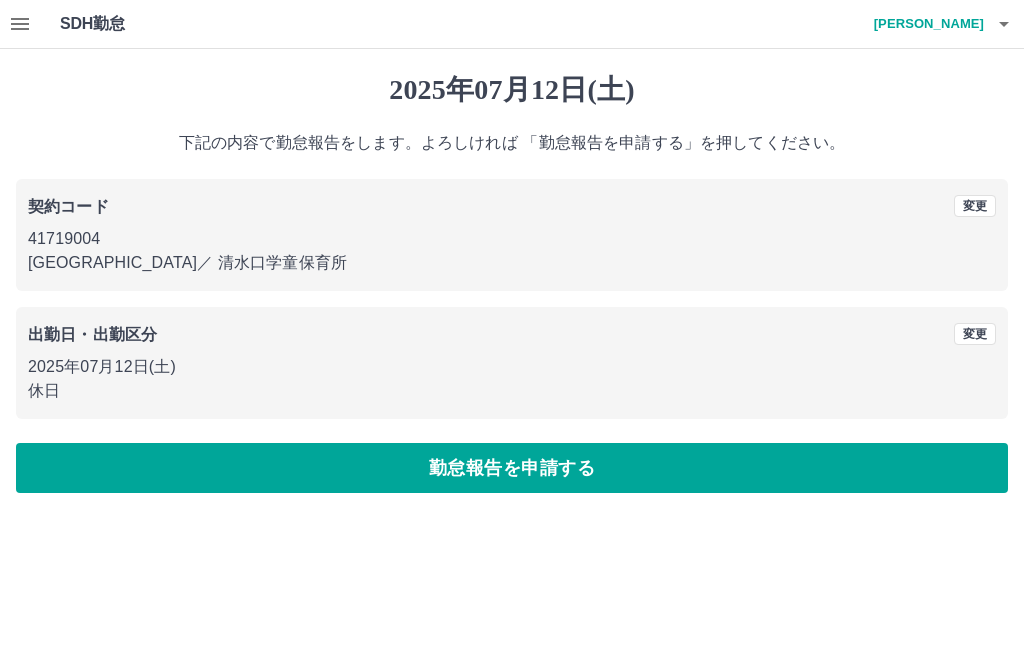 click on "勤怠報告を申請する" at bounding box center [512, 468] 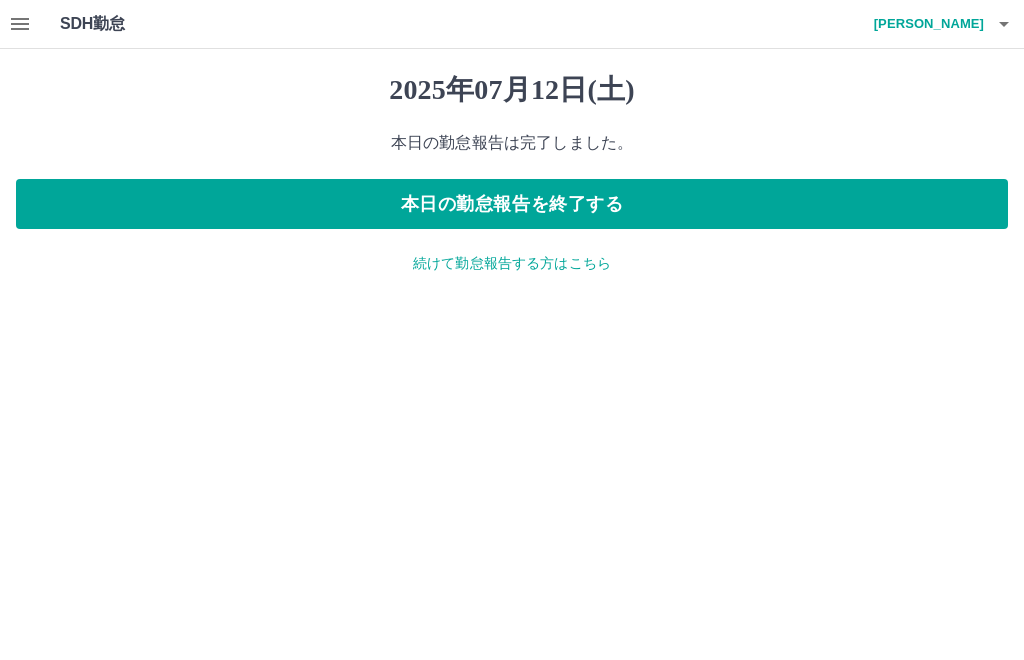 click on "本日の勤怠報告を終了する" at bounding box center (512, 204) 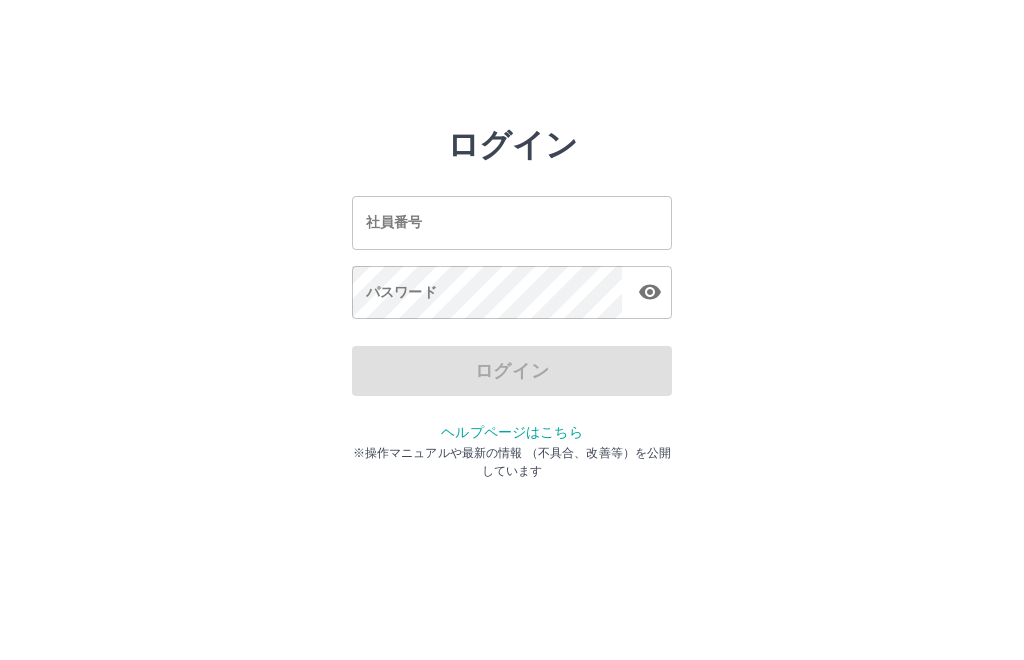 scroll, scrollTop: 0, scrollLeft: 0, axis: both 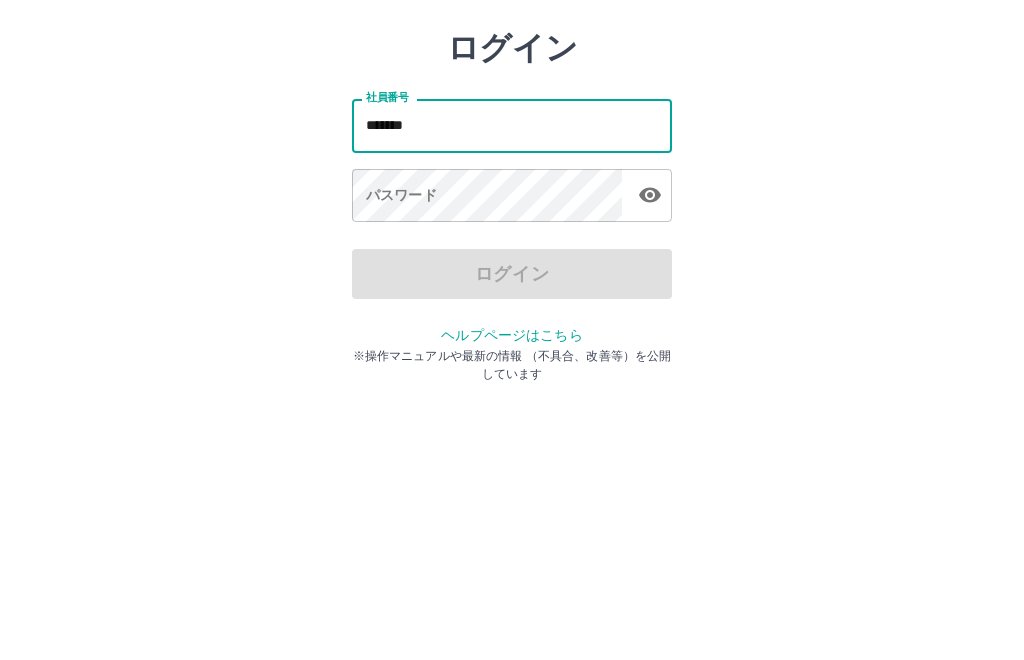 type on "*******" 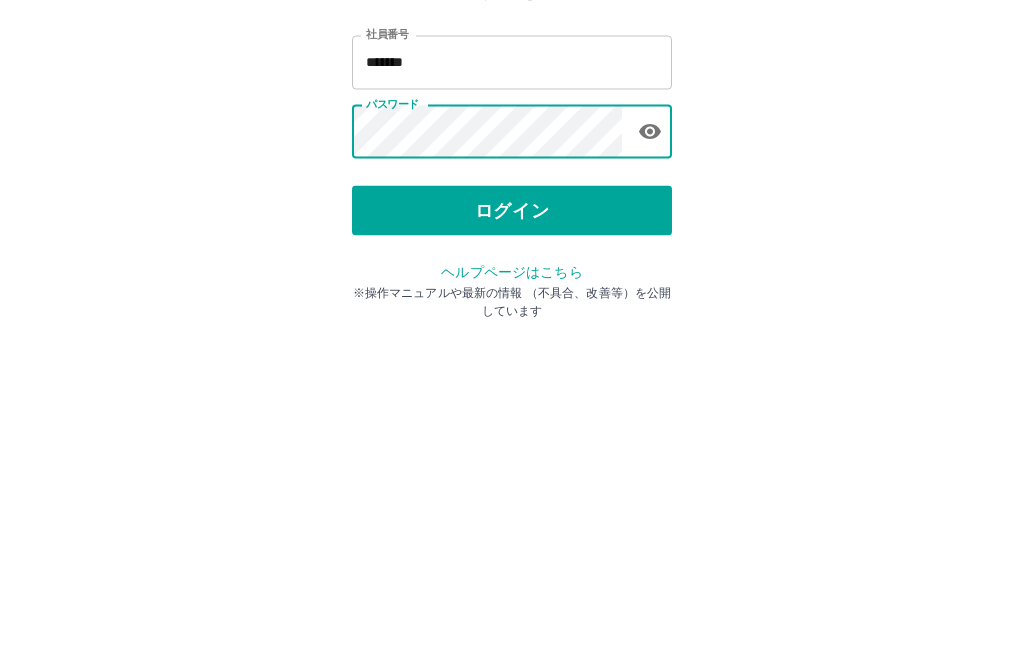 click on "ログイン" at bounding box center [512, 371] 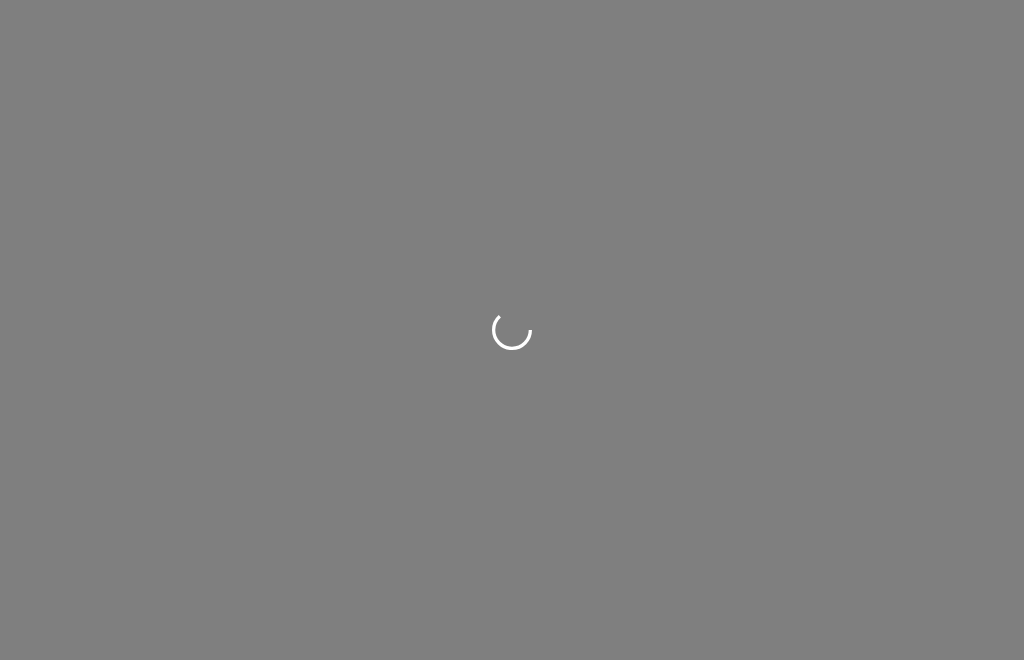 scroll, scrollTop: 0, scrollLeft: 0, axis: both 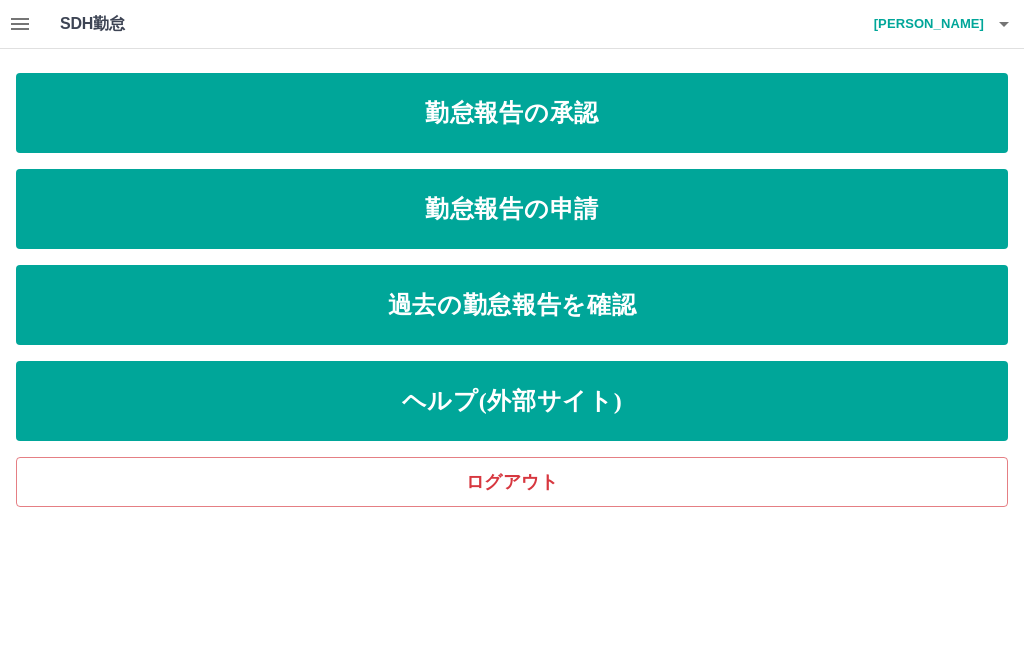 click 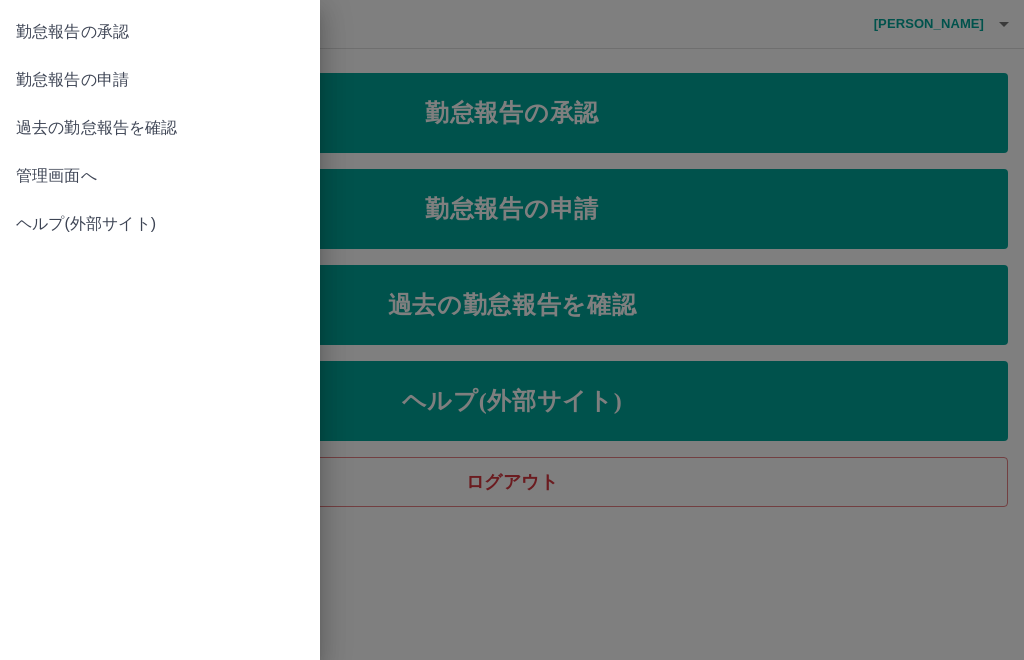 click on "過去の勤怠報告を確認" at bounding box center (160, 128) 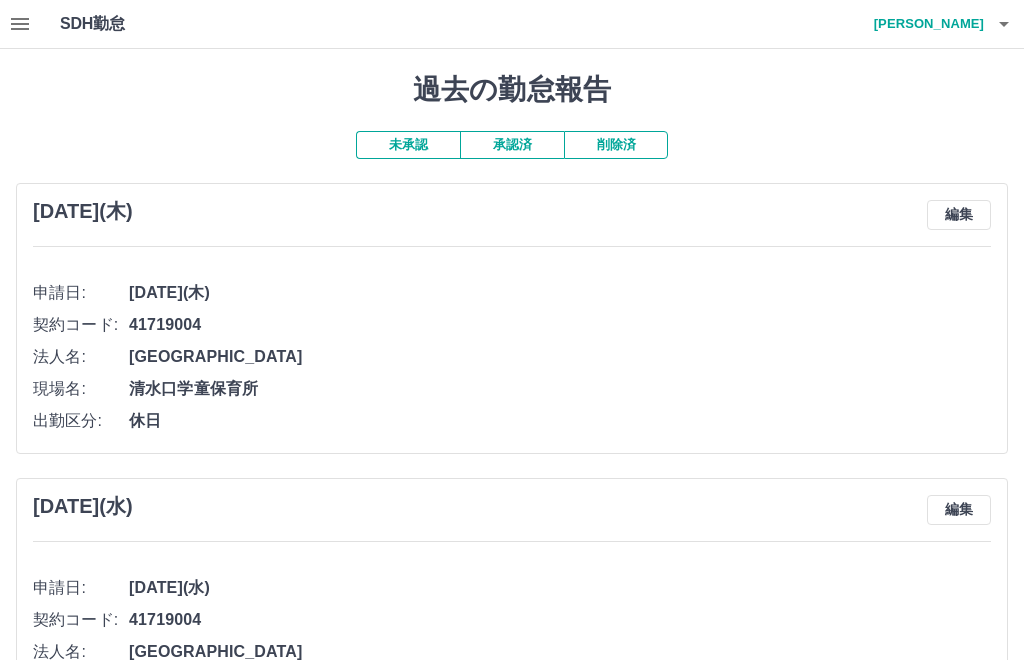click on "承認済" at bounding box center [512, 145] 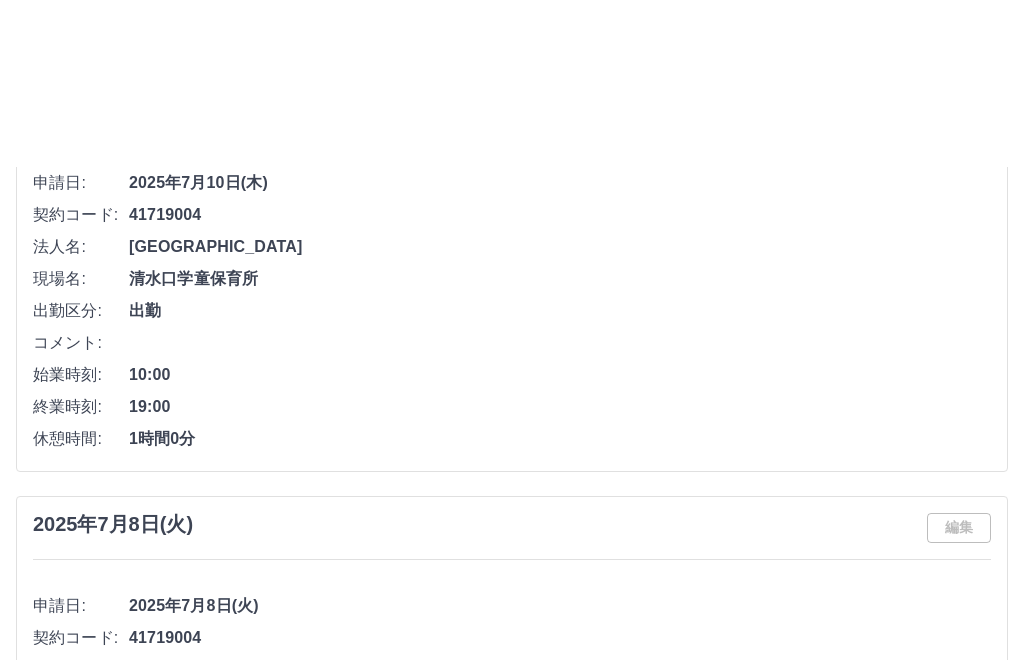 scroll, scrollTop: 0, scrollLeft: 0, axis: both 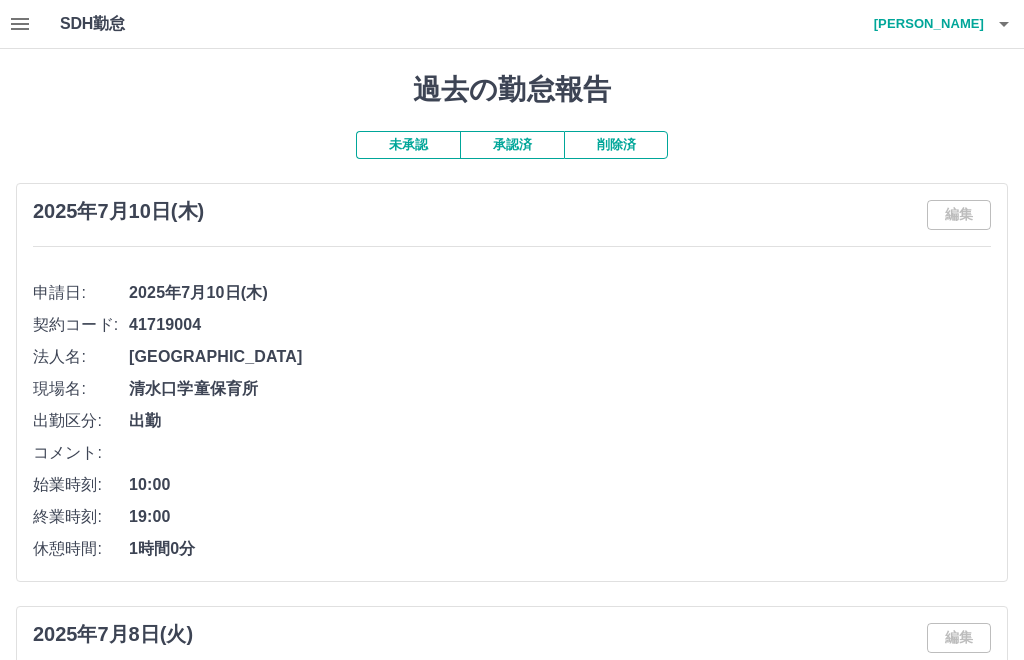 click at bounding box center [20, 24] 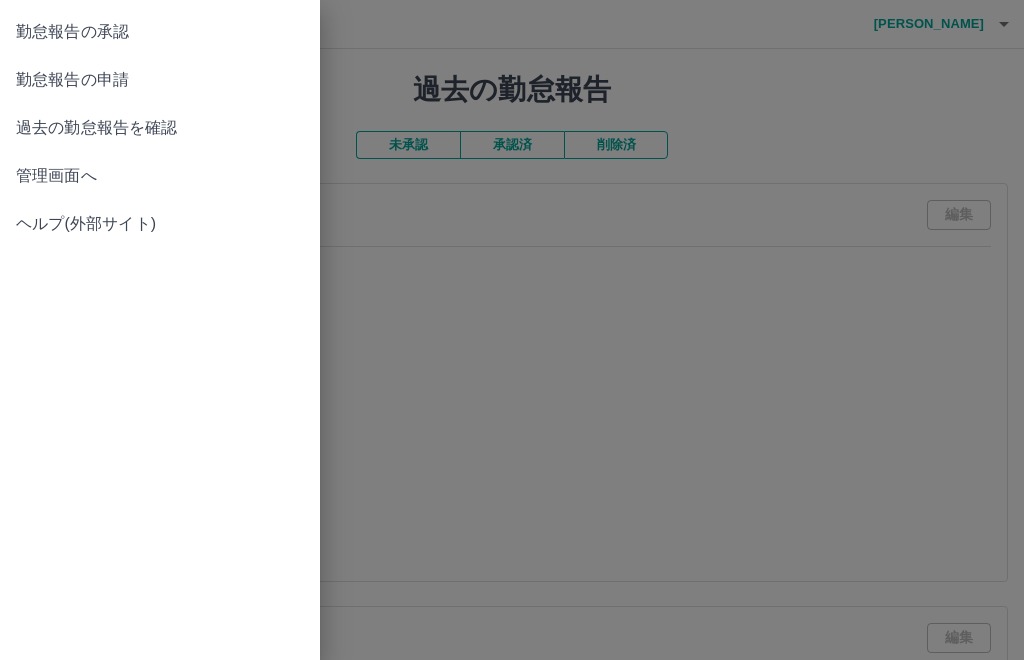 click on "勤怠報告の申請" at bounding box center [160, 80] 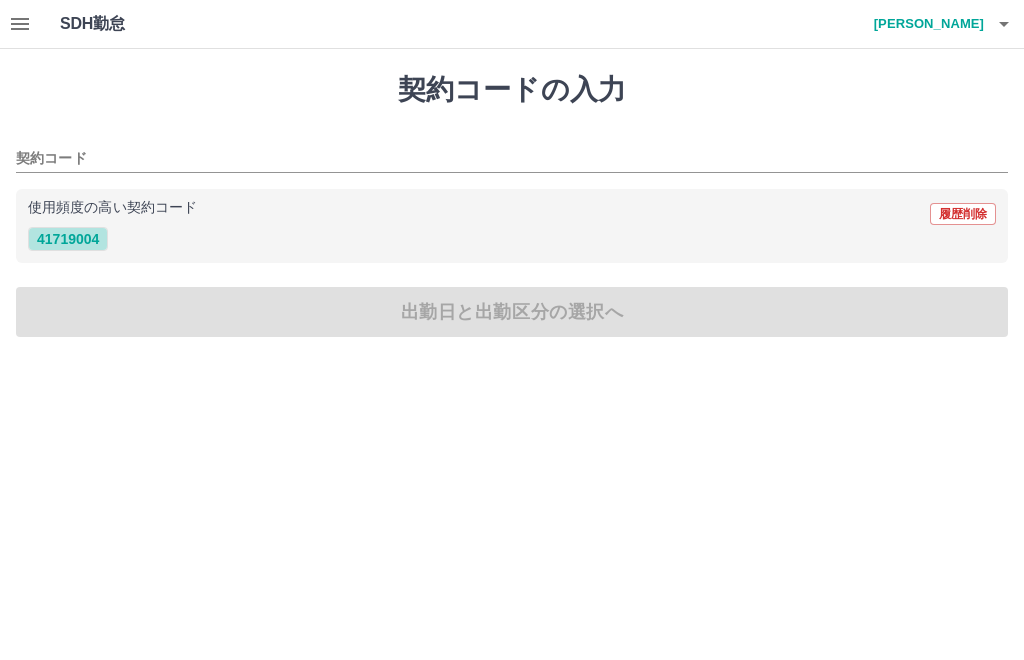 click on "41719004" at bounding box center [68, 239] 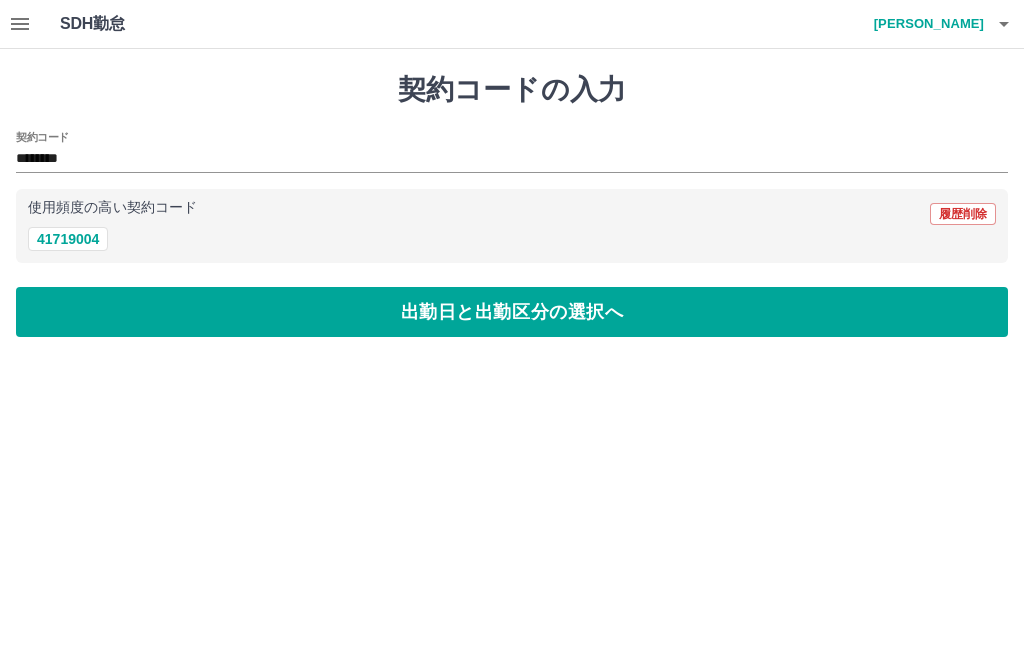 click on "出勤日と出勤区分の選択へ" at bounding box center (512, 312) 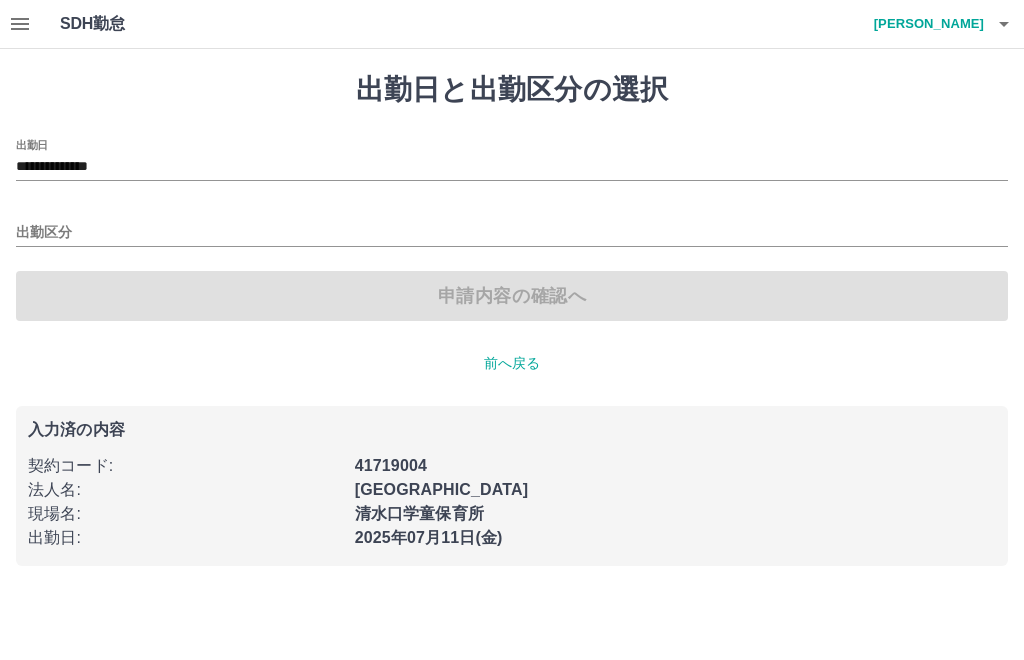 click on "**********" at bounding box center [512, 167] 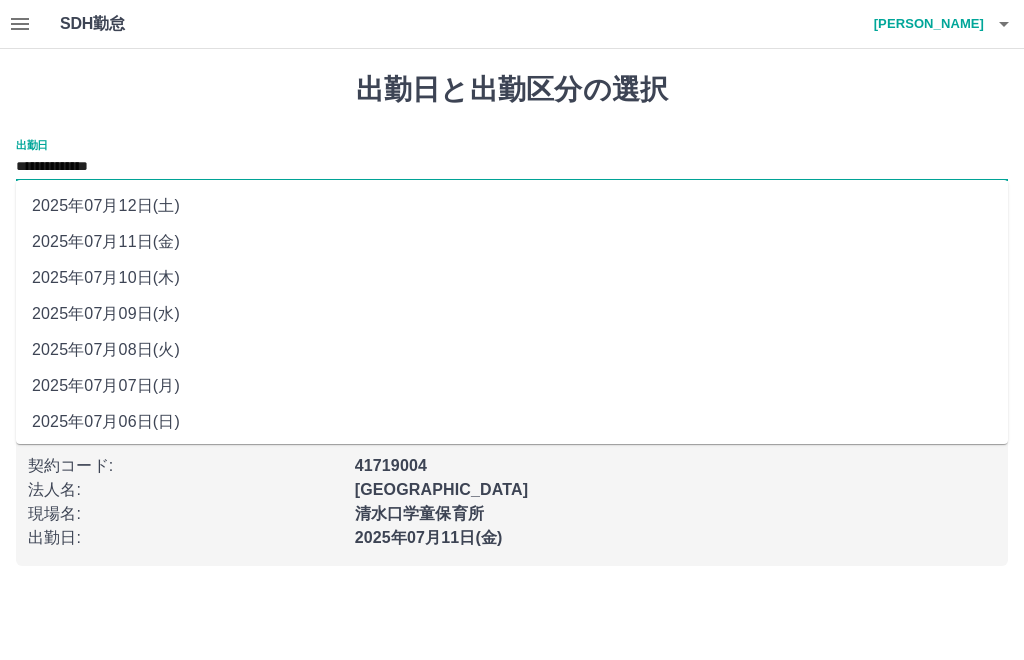 click on "2025年07月09日(水)" at bounding box center [512, 314] 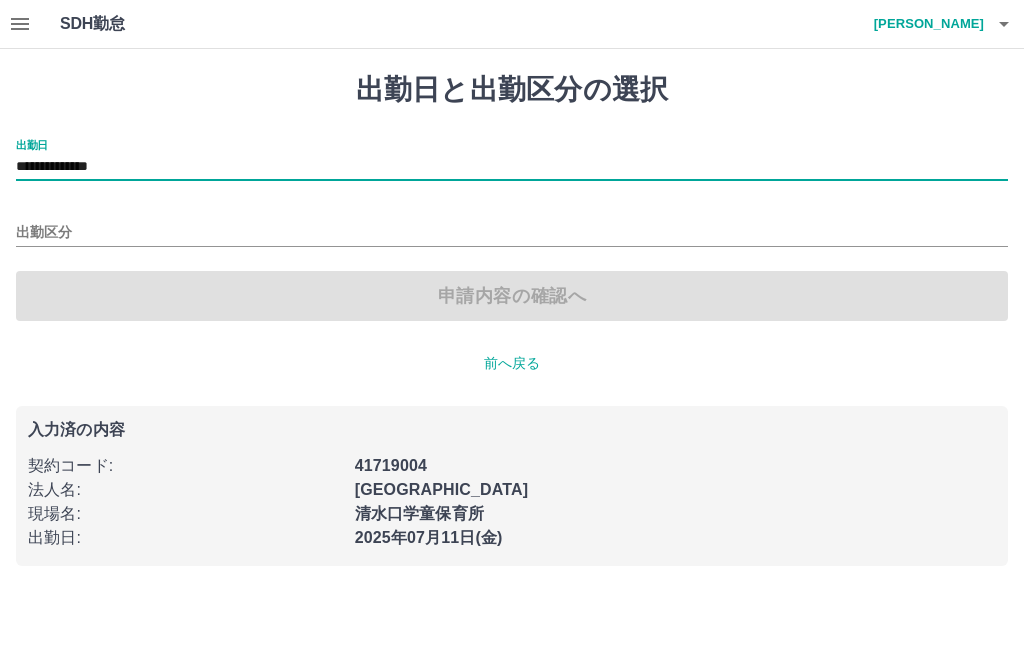click on "出勤区分" at bounding box center [512, 233] 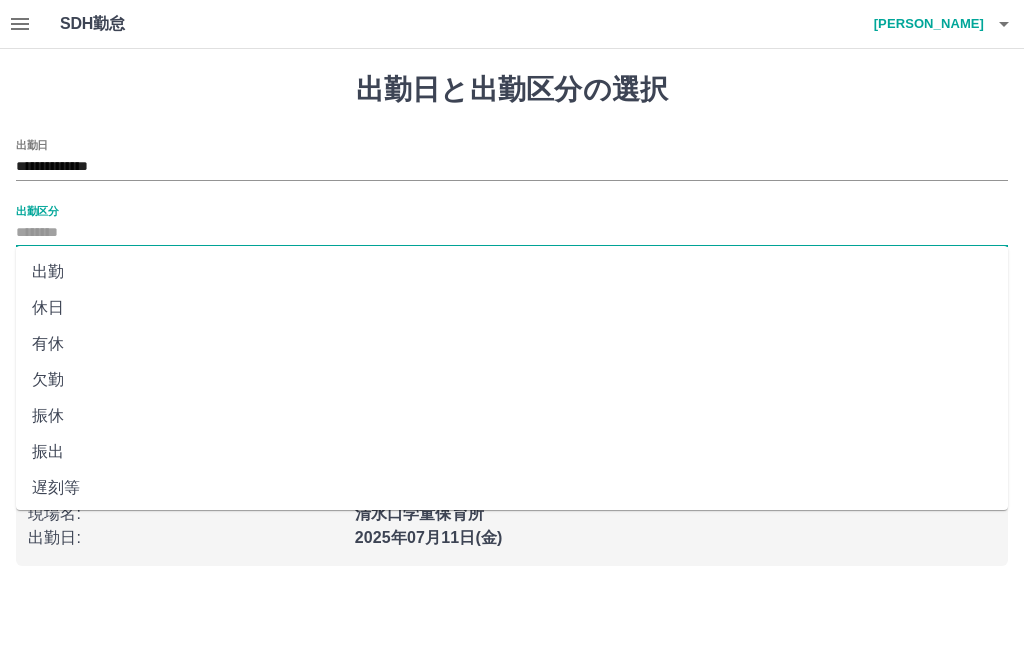 click on "出勤" at bounding box center (512, 272) 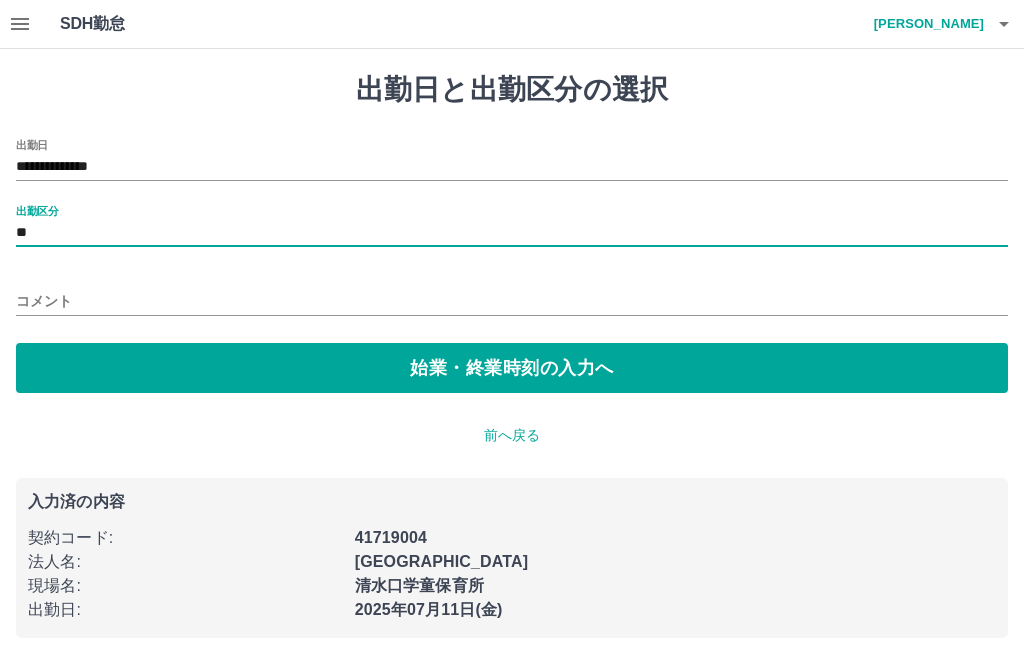 click on "始業・終業時刻の入力へ" at bounding box center (512, 368) 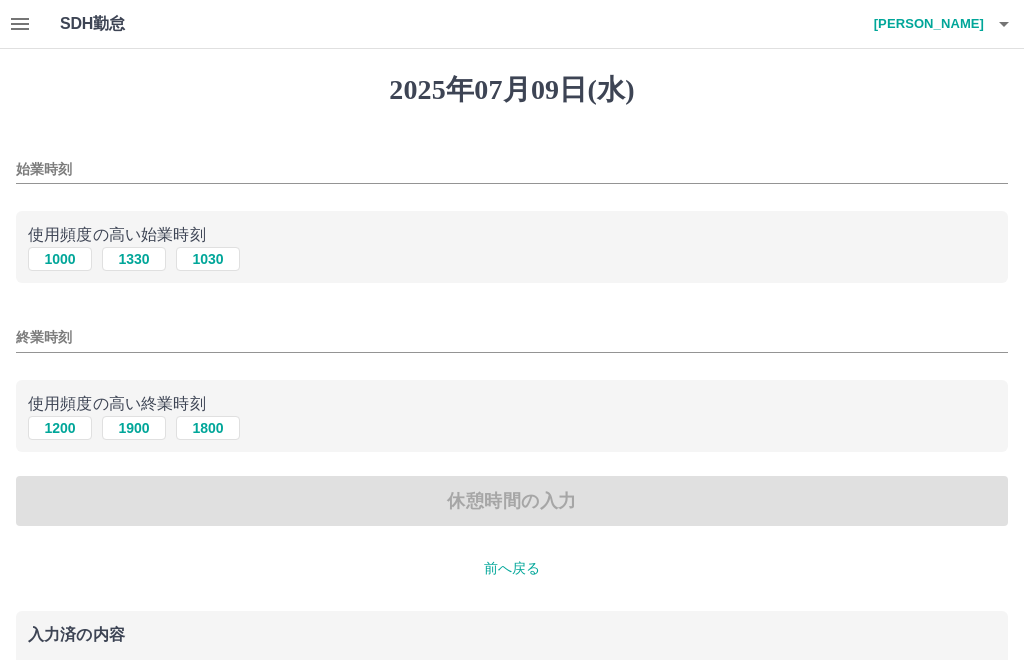 click on "1000" at bounding box center (60, 259) 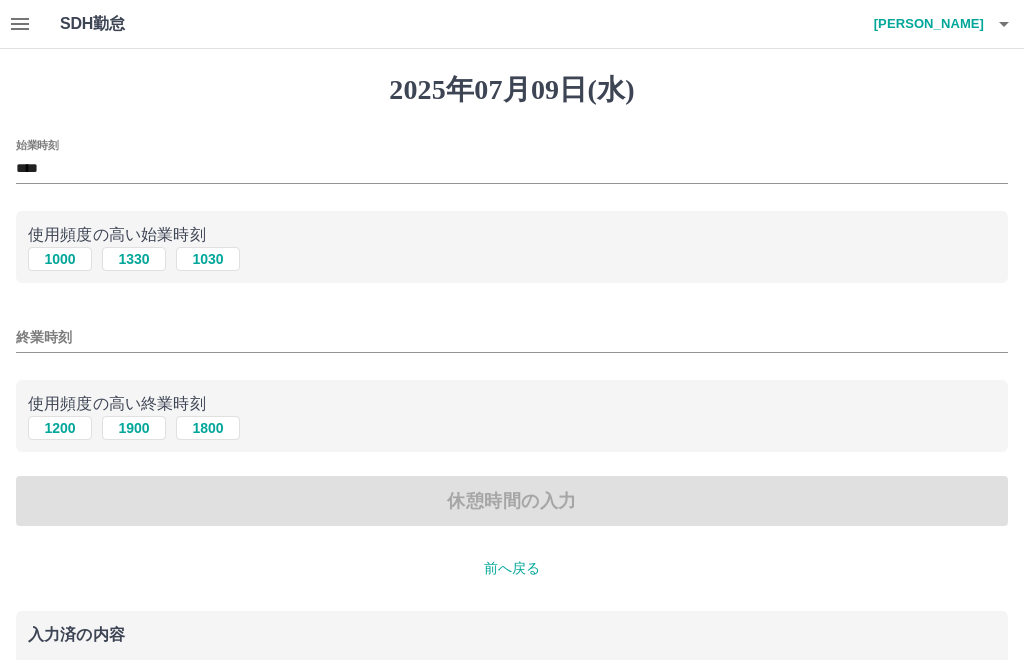 click on "1900" at bounding box center [134, 428] 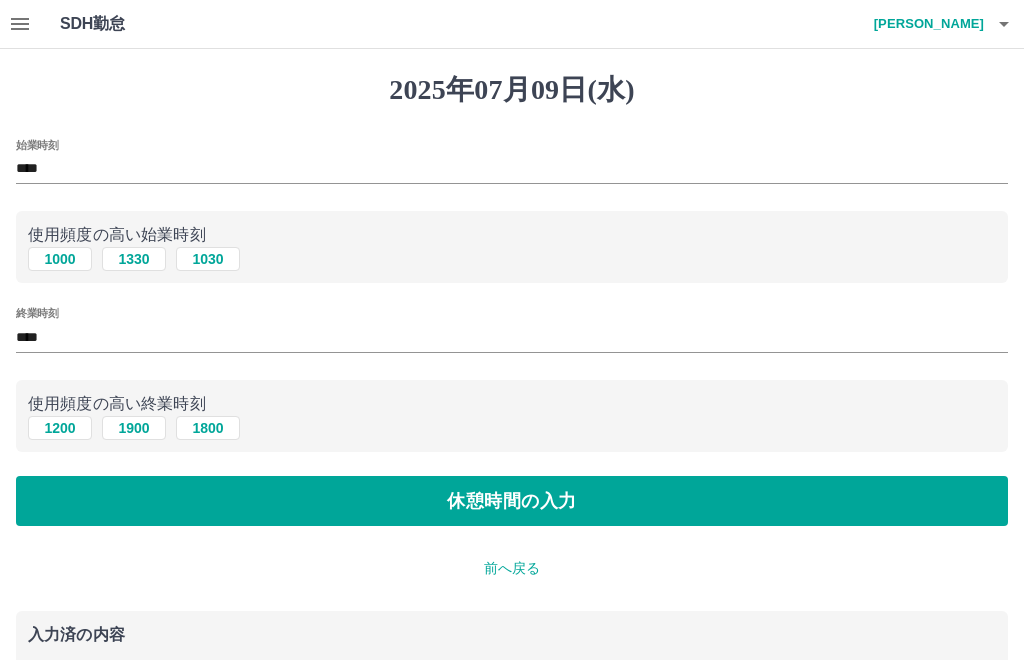click on "休憩時間の入力" at bounding box center (512, 501) 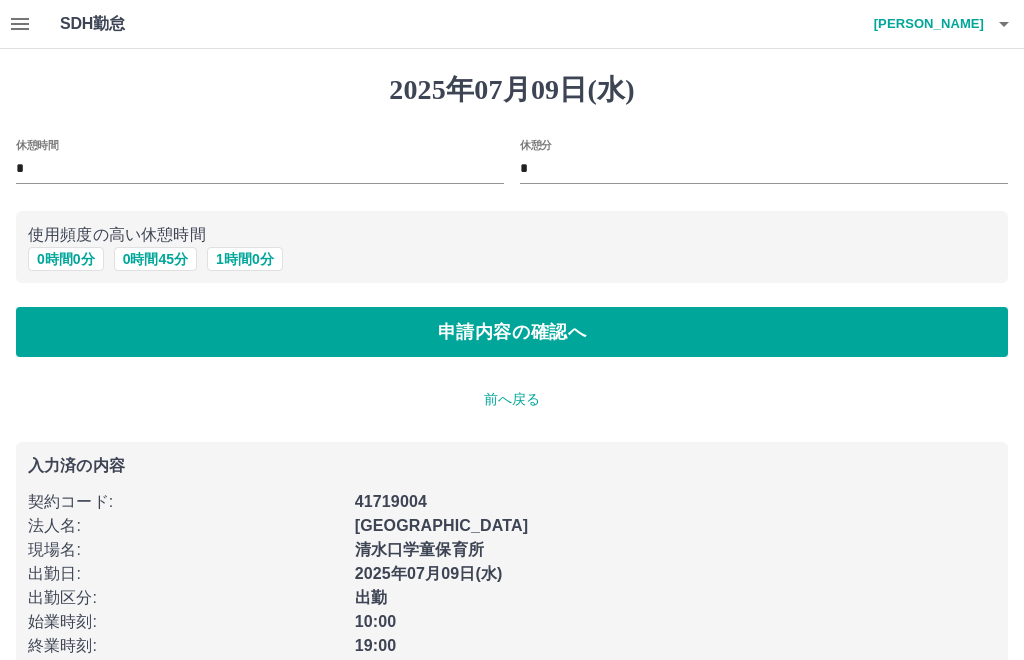 click on "使用頻度の高い休憩時間" at bounding box center (512, 235) 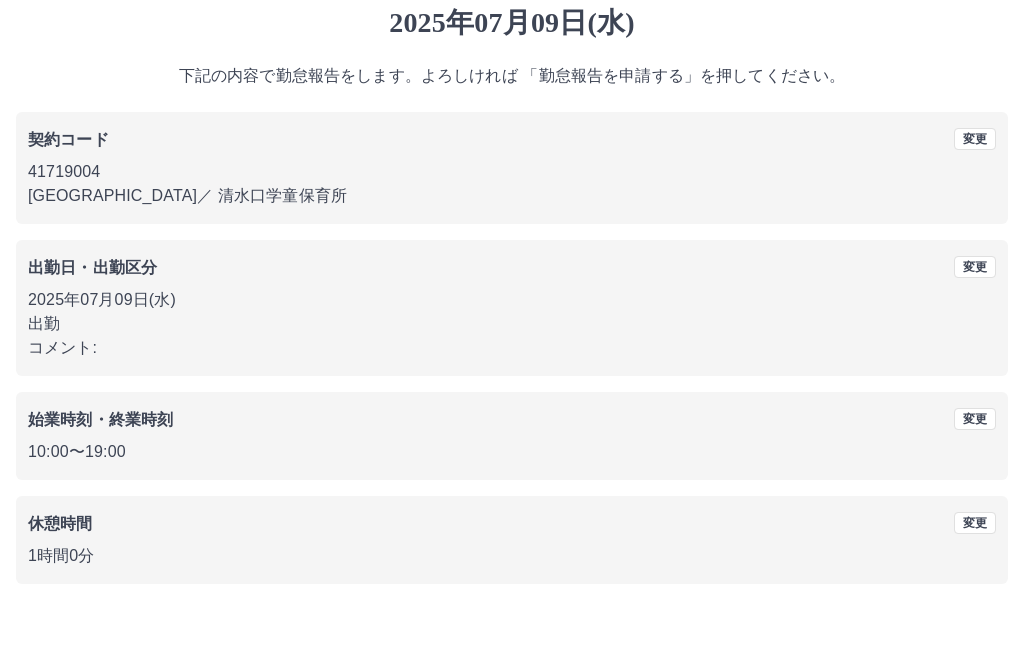 scroll, scrollTop: 21, scrollLeft: 0, axis: vertical 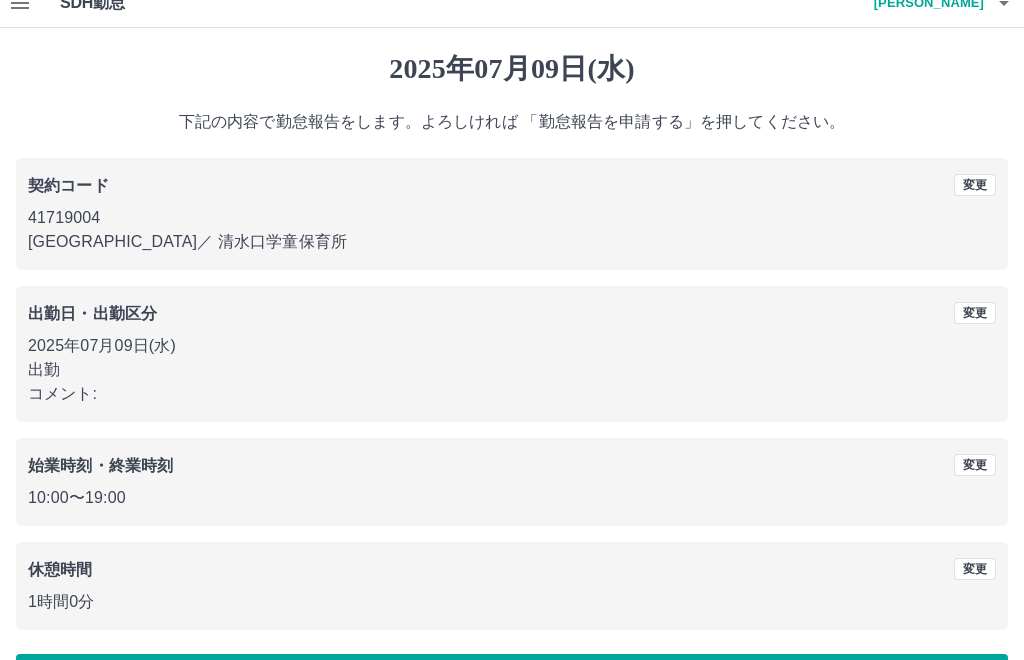 click on "勤怠報告を申請する" at bounding box center (512, 679) 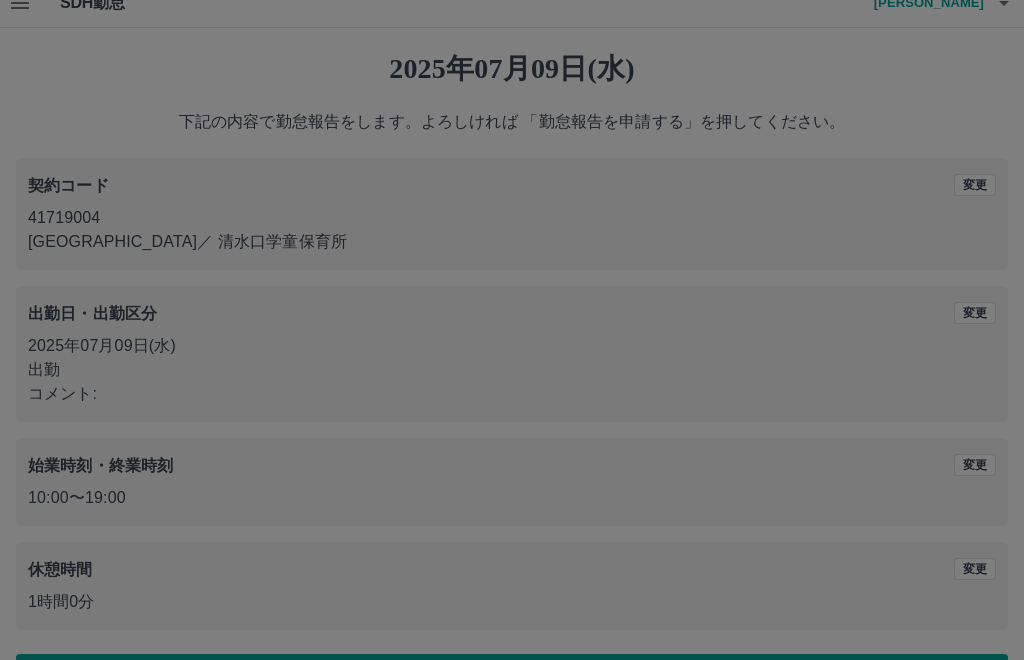 scroll, scrollTop: 0, scrollLeft: 0, axis: both 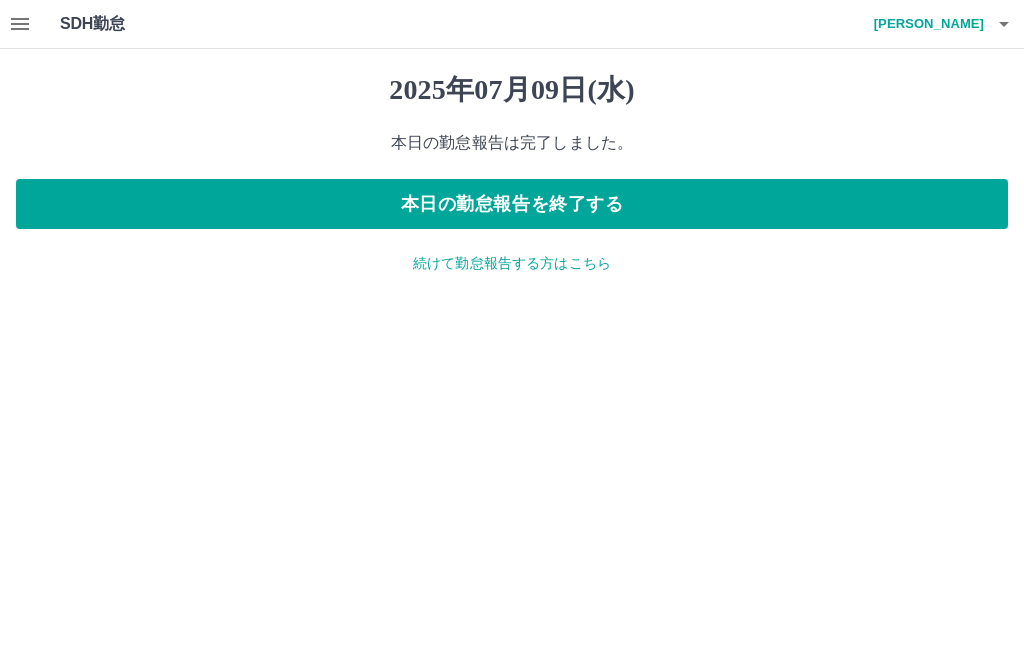 click 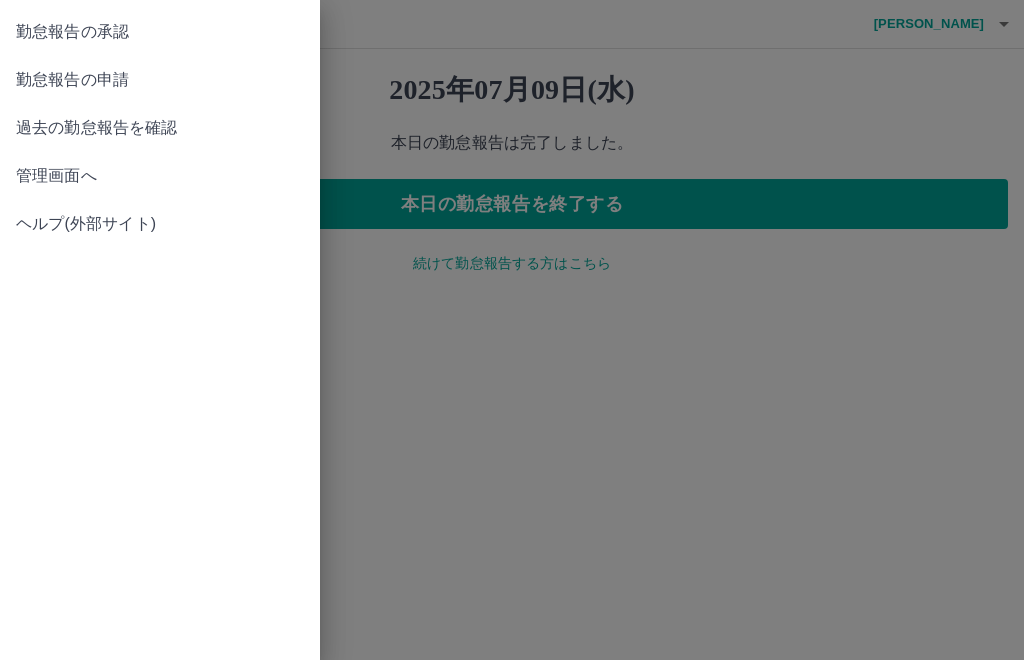 click on "勤怠報告の承認" at bounding box center (160, 32) 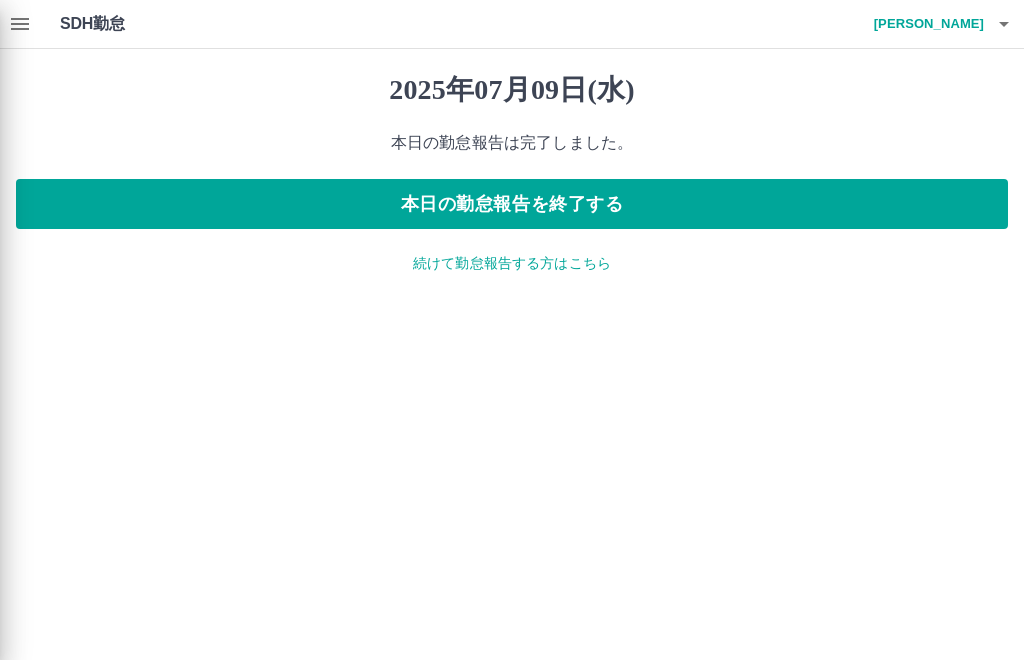 click on "勤怠報告の承認" at bounding box center (-160, 32) 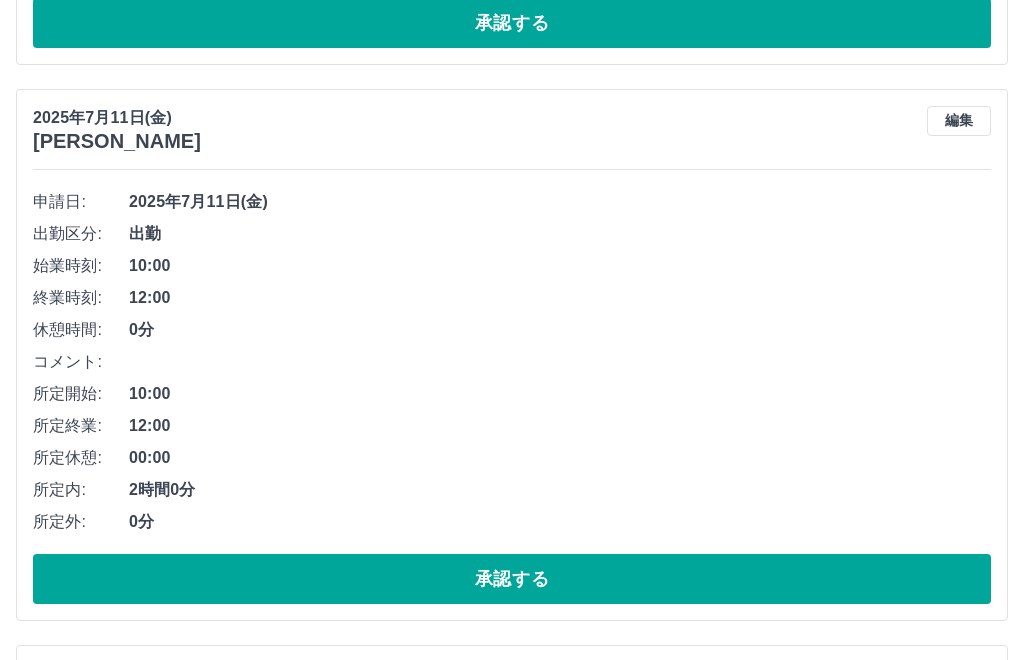 scroll, scrollTop: 1308, scrollLeft: 0, axis: vertical 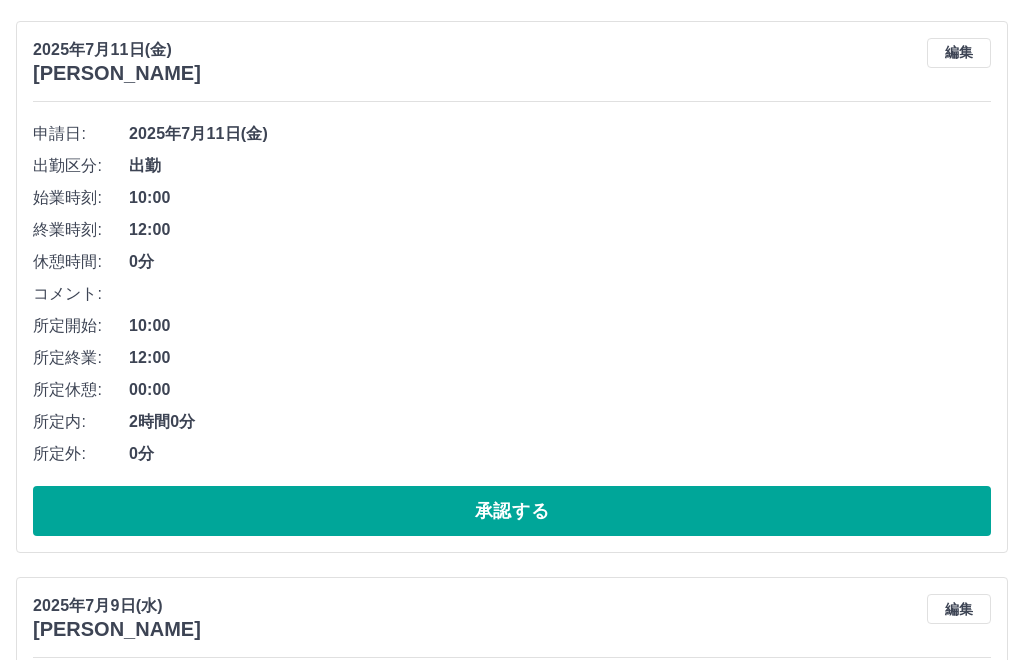 click on "承認する" at bounding box center [512, 1067] 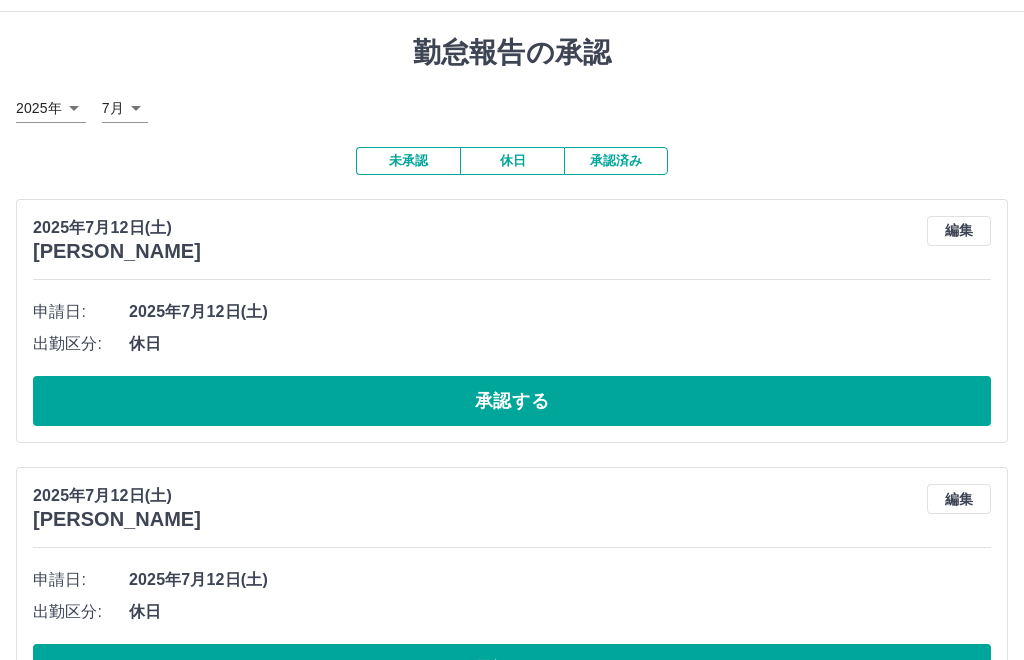 scroll, scrollTop: 0, scrollLeft: 0, axis: both 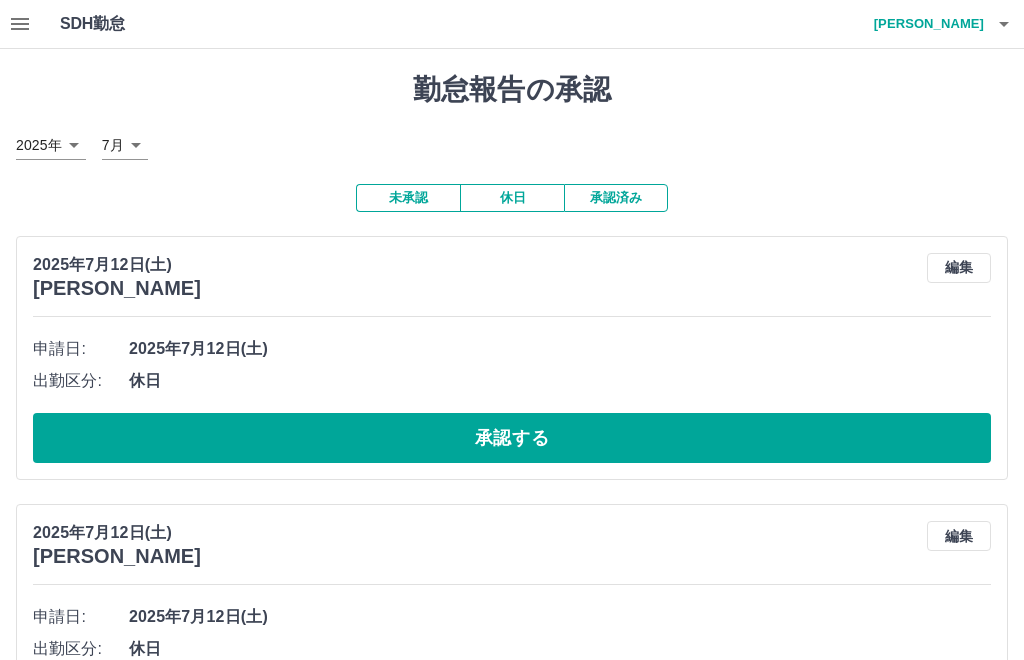 click on "[PERSON_NAME]" at bounding box center (924, 24) 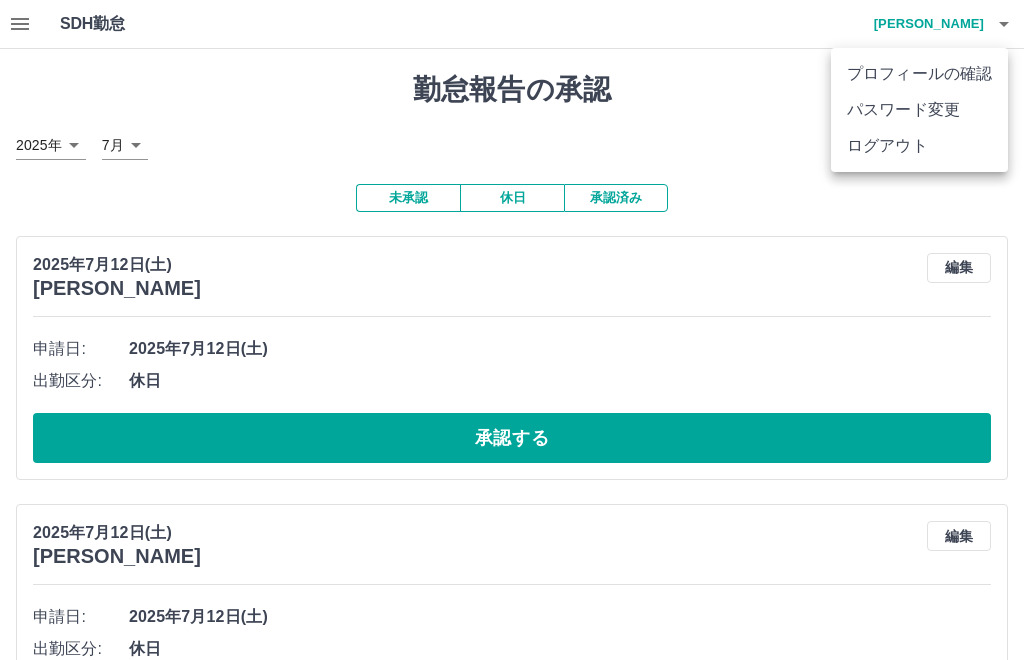 click on "ログアウト" at bounding box center (919, 146) 